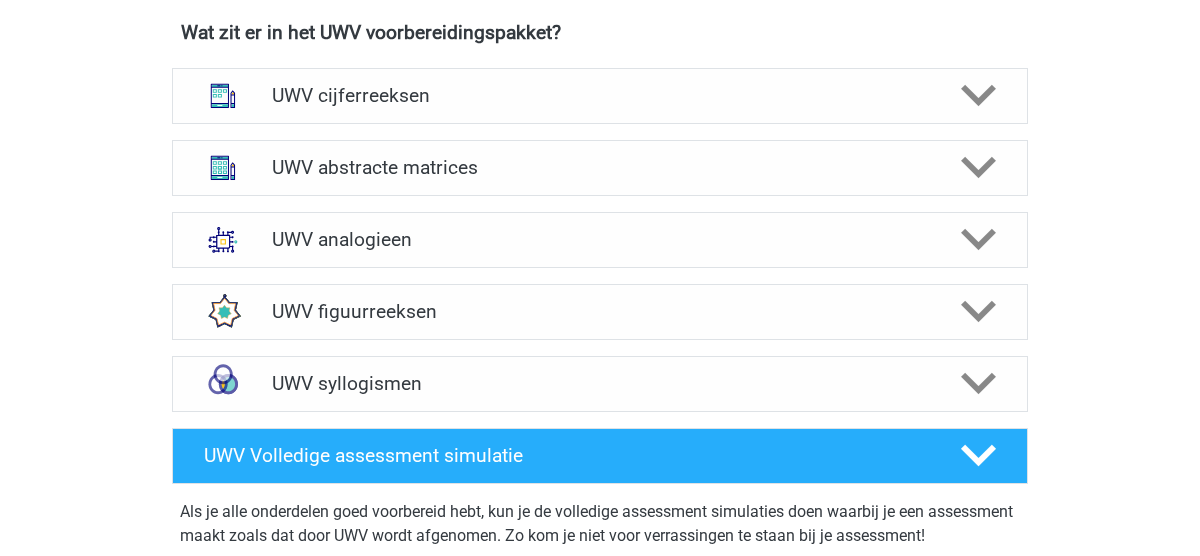 scroll, scrollTop: 1472, scrollLeft: 0, axis: vertical 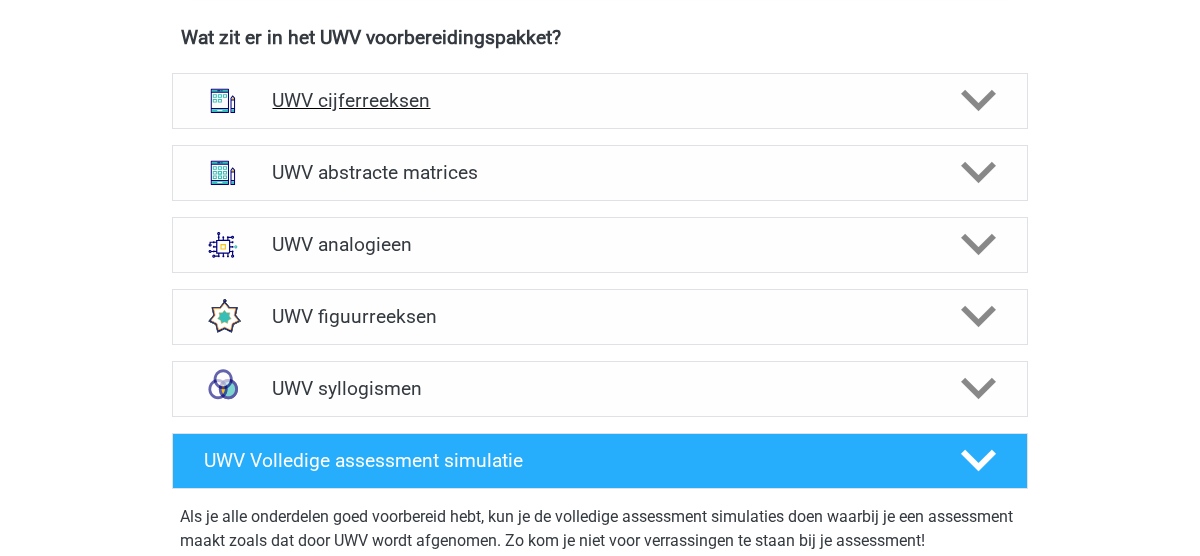 click 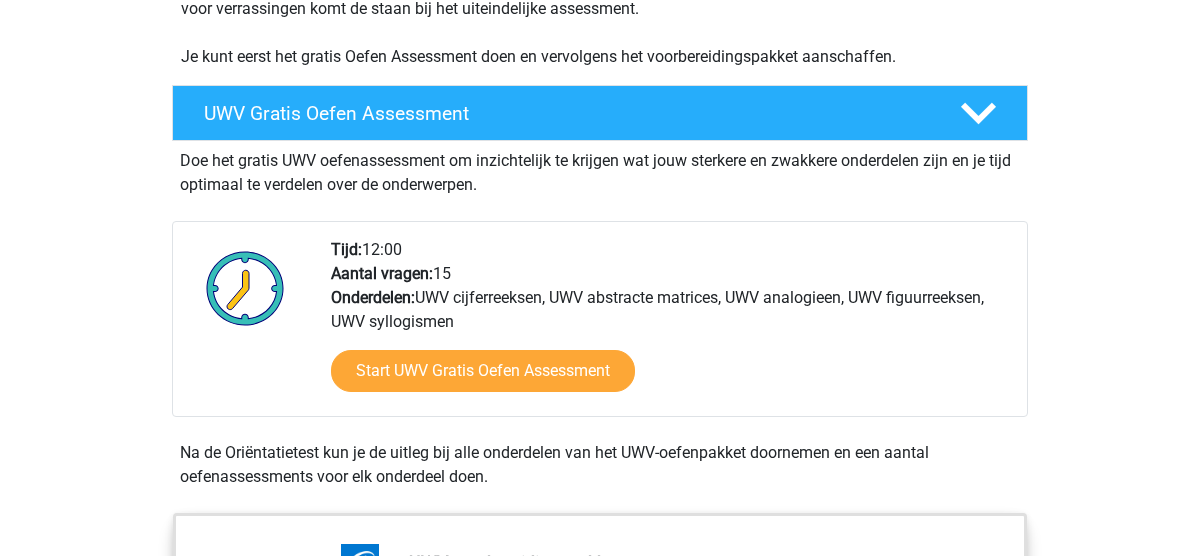 scroll, scrollTop: 496, scrollLeft: 0, axis: vertical 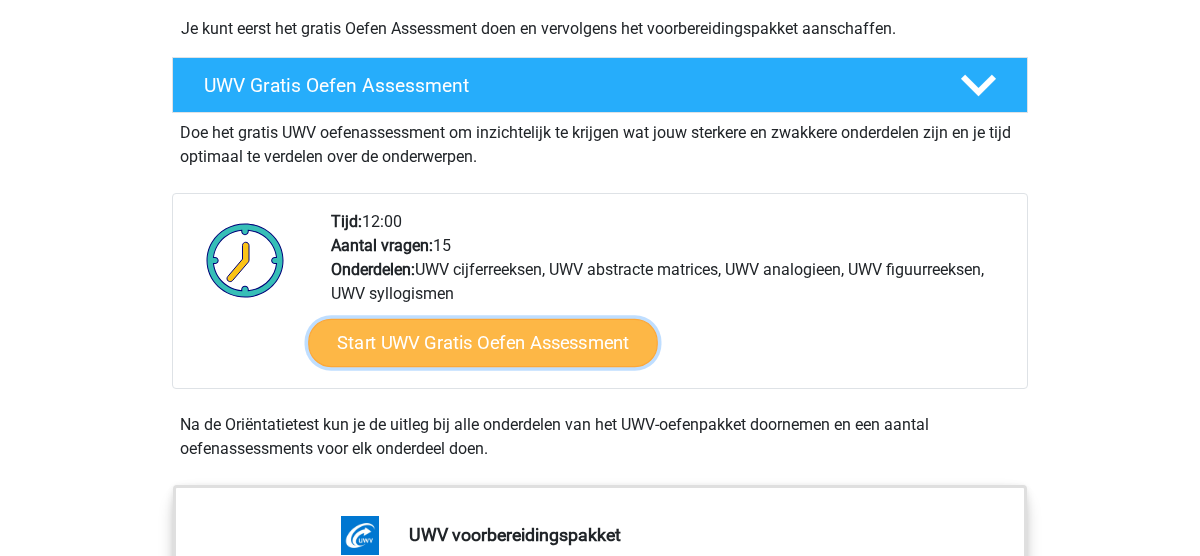 click on "Start UWV Gratis Oefen Assessment" at bounding box center [483, 343] 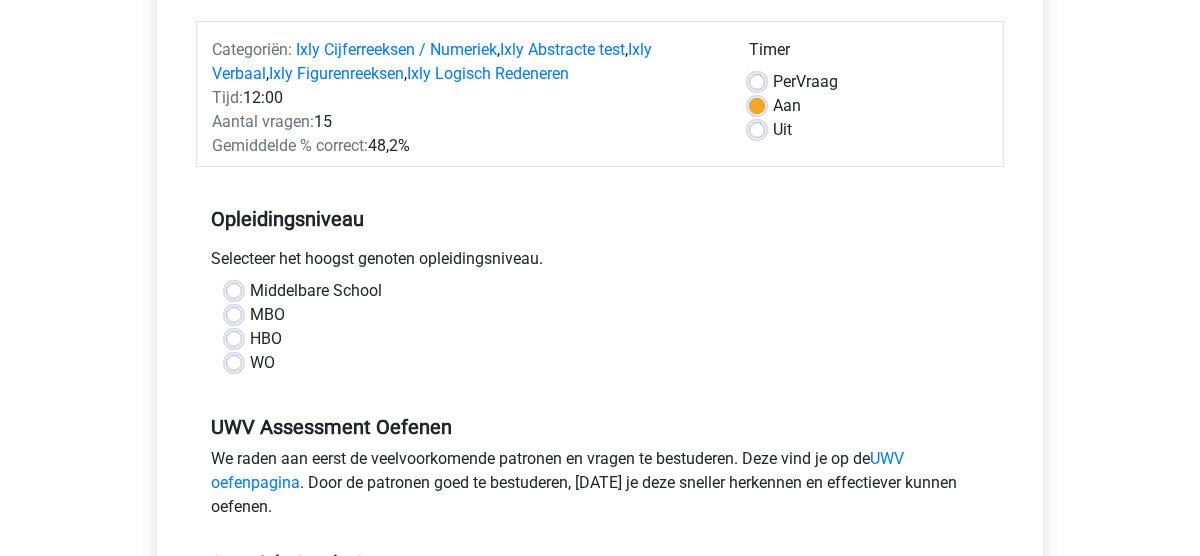 scroll, scrollTop: 250, scrollLeft: 0, axis: vertical 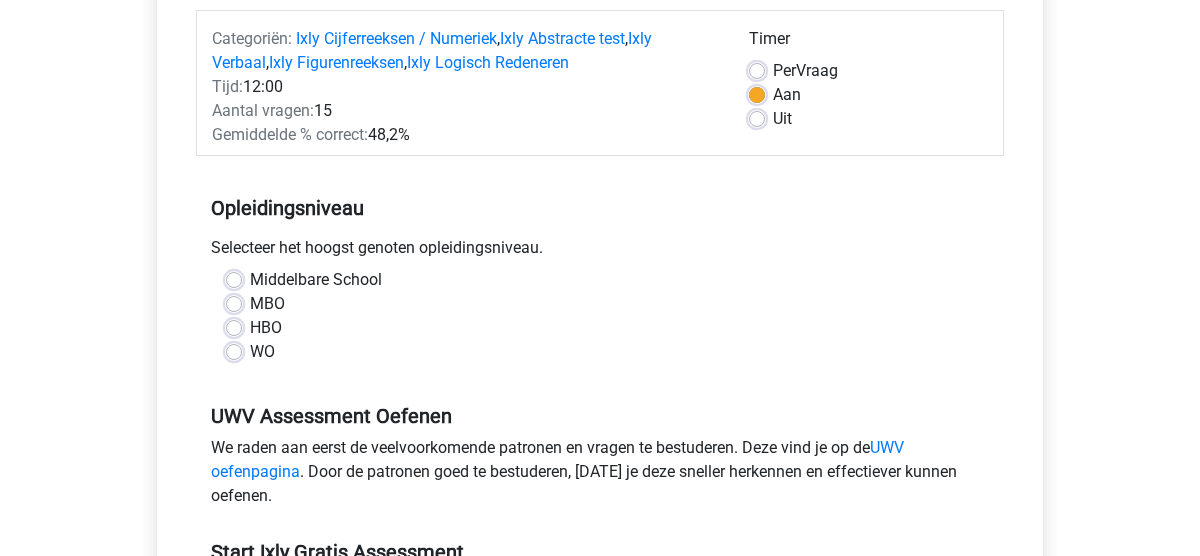 click on "MBO" at bounding box center (267, 304) 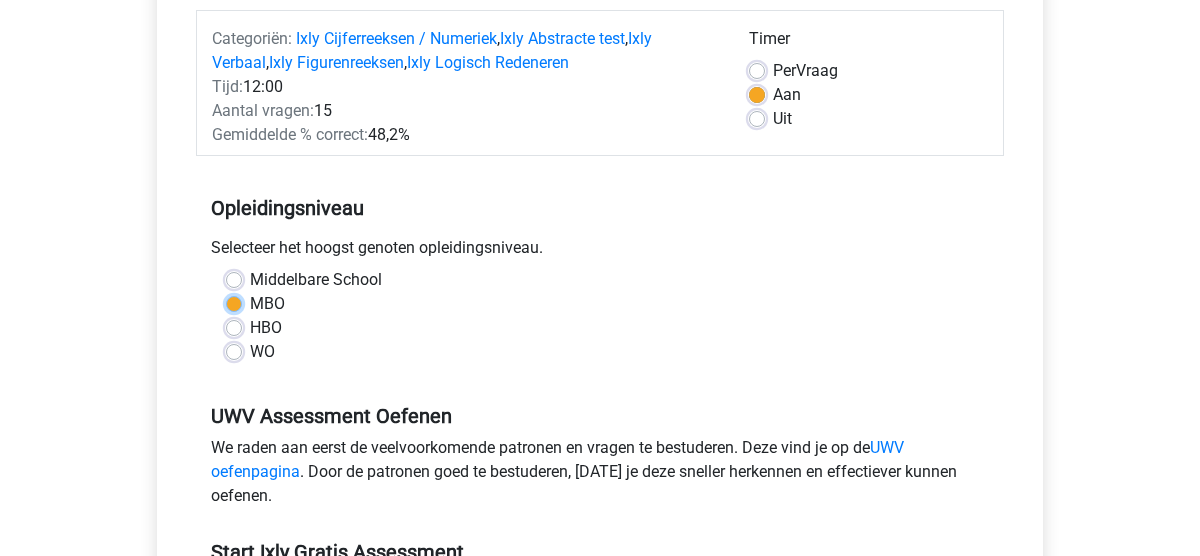 click on "MBO" at bounding box center (234, 302) 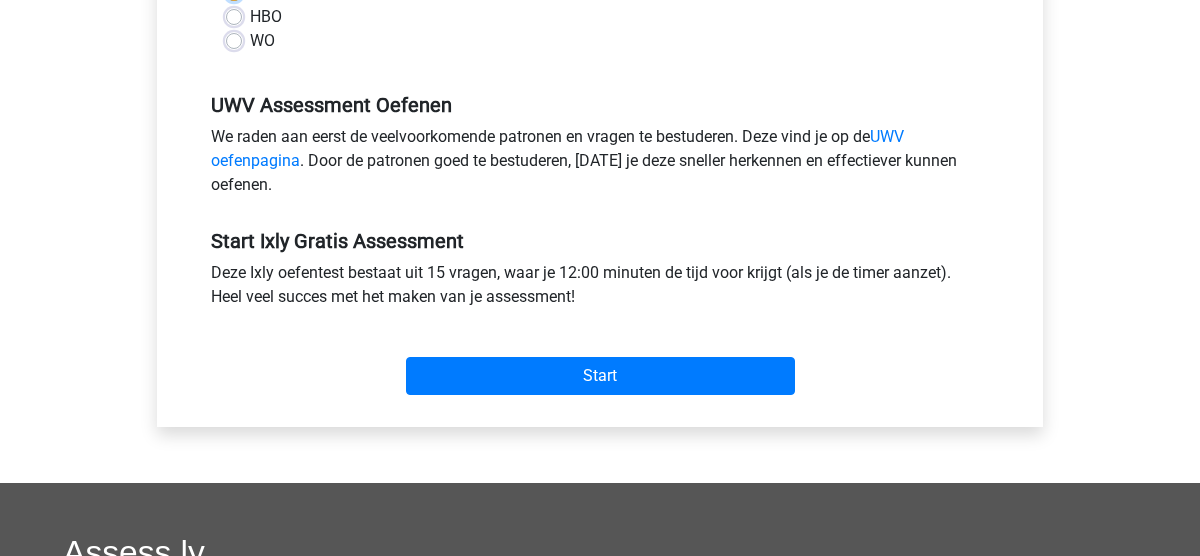 scroll, scrollTop: 564, scrollLeft: 0, axis: vertical 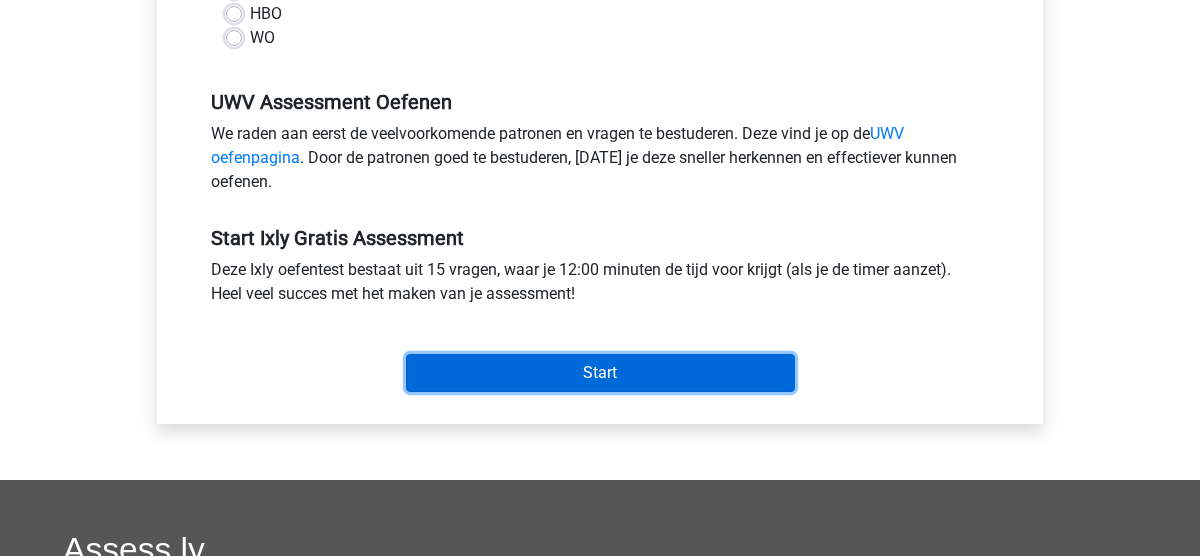 click on "Start" at bounding box center [600, 373] 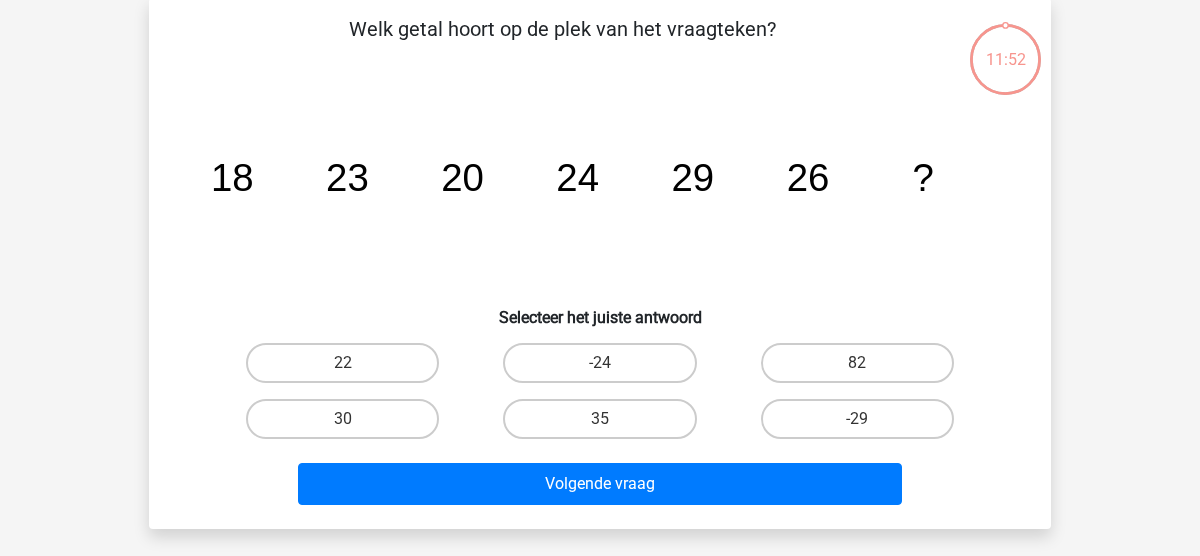 scroll, scrollTop: 95, scrollLeft: 0, axis: vertical 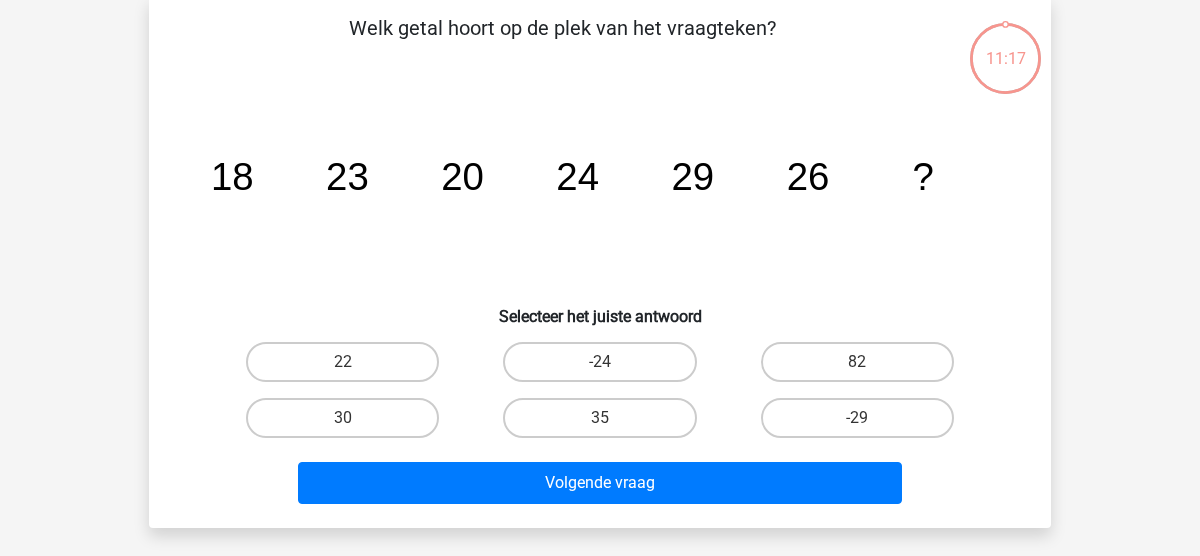 drag, startPoint x: 344, startPoint y: 417, endPoint x: 349, endPoint y: 427, distance: 11.18034 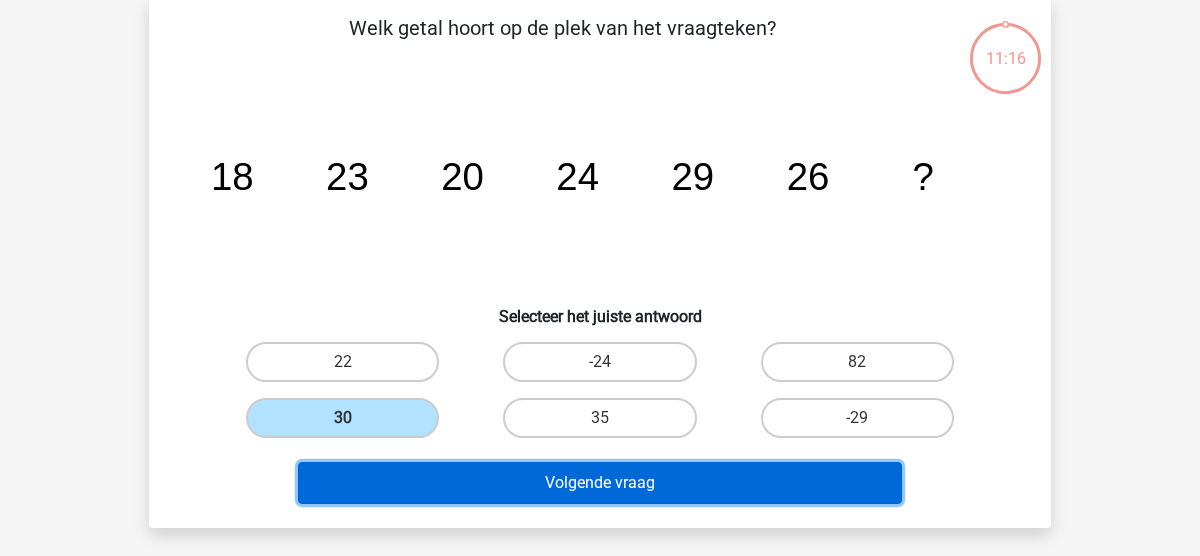 click on "Volgende vraag" at bounding box center [600, 483] 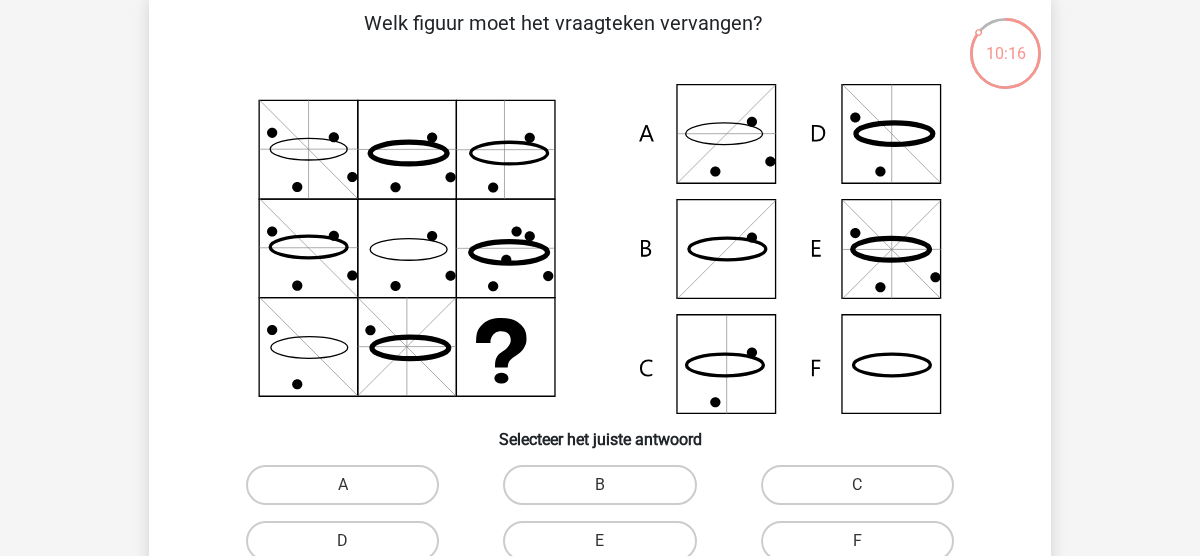 scroll, scrollTop: 133, scrollLeft: 0, axis: vertical 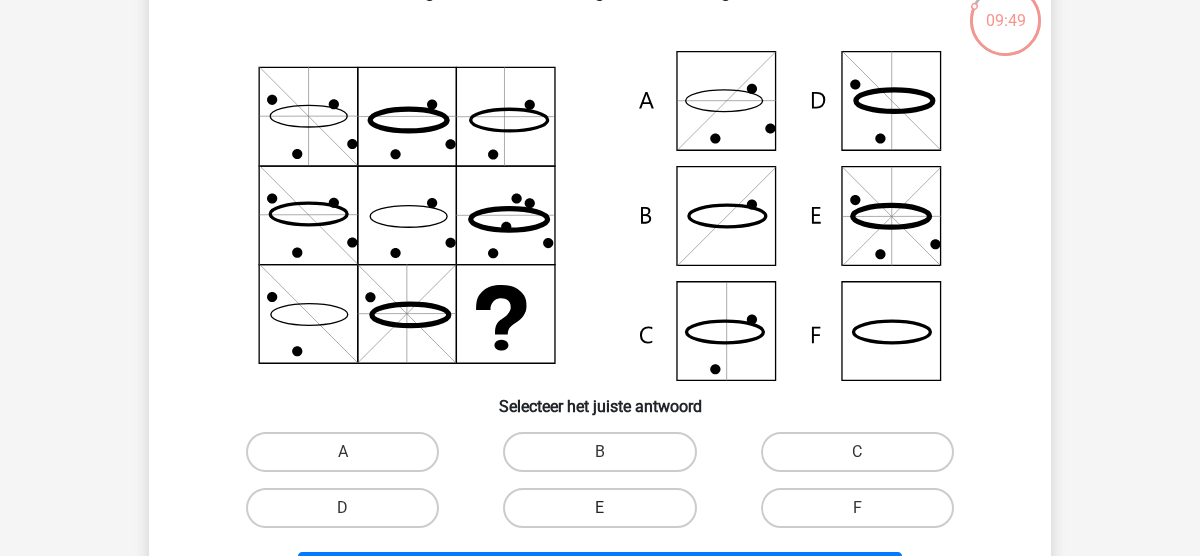 click on "E" at bounding box center [599, 508] 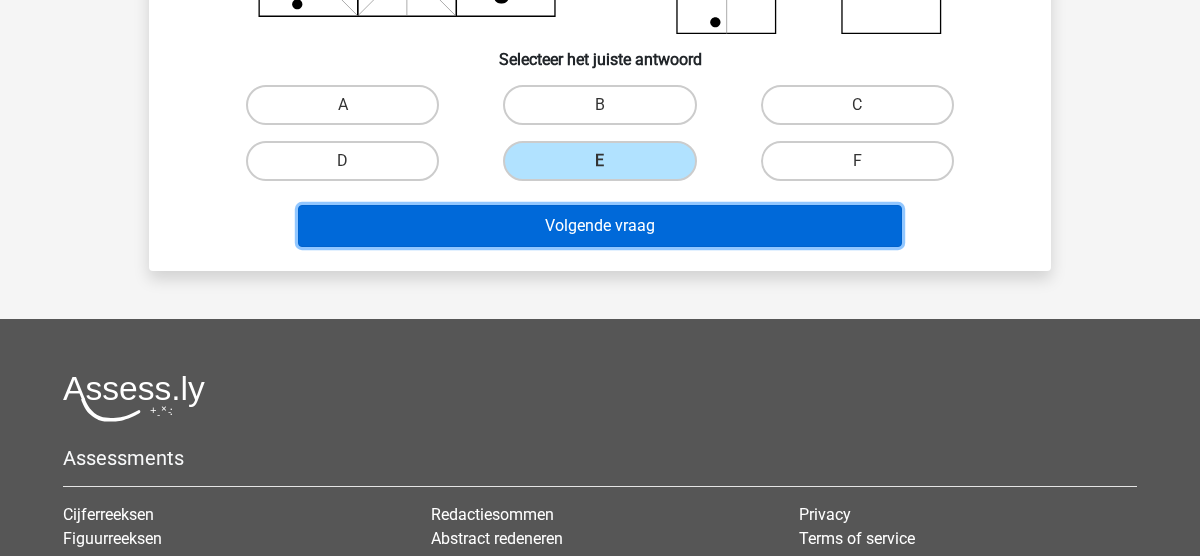 click on "Volgende vraag" at bounding box center [600, 226] 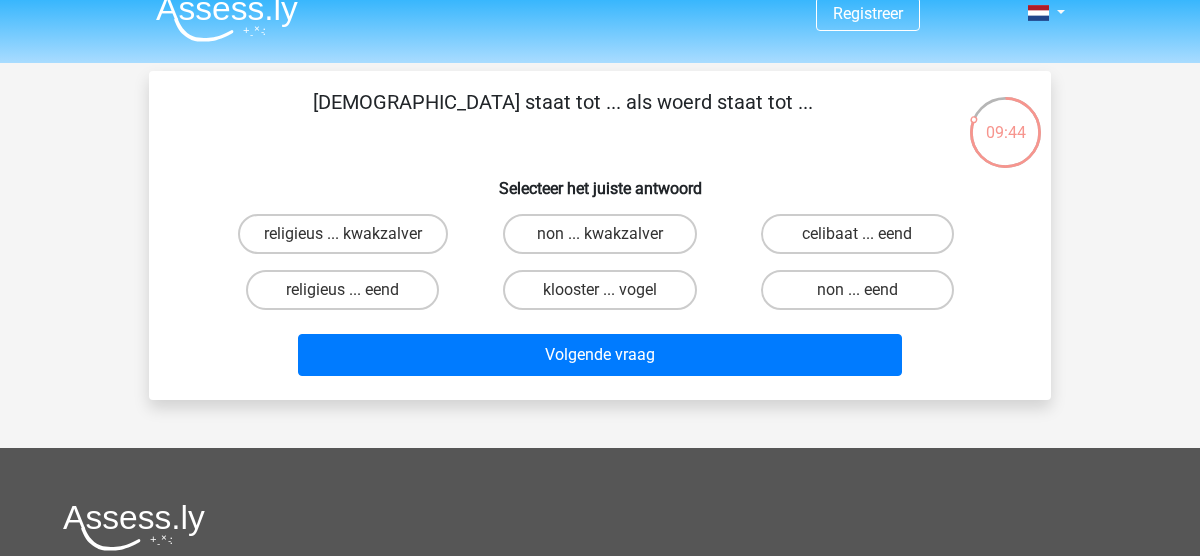 scroll, scrollTop: 0, scrollLeft: 0, axis: both 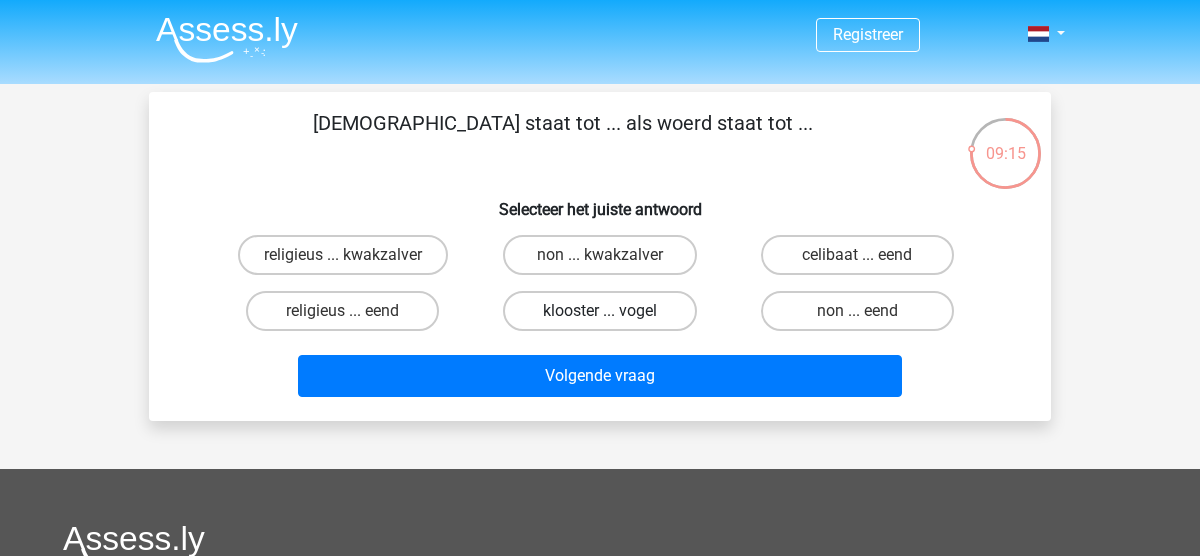 click on "klooster ... vogel" at bounding box center [599, 311] 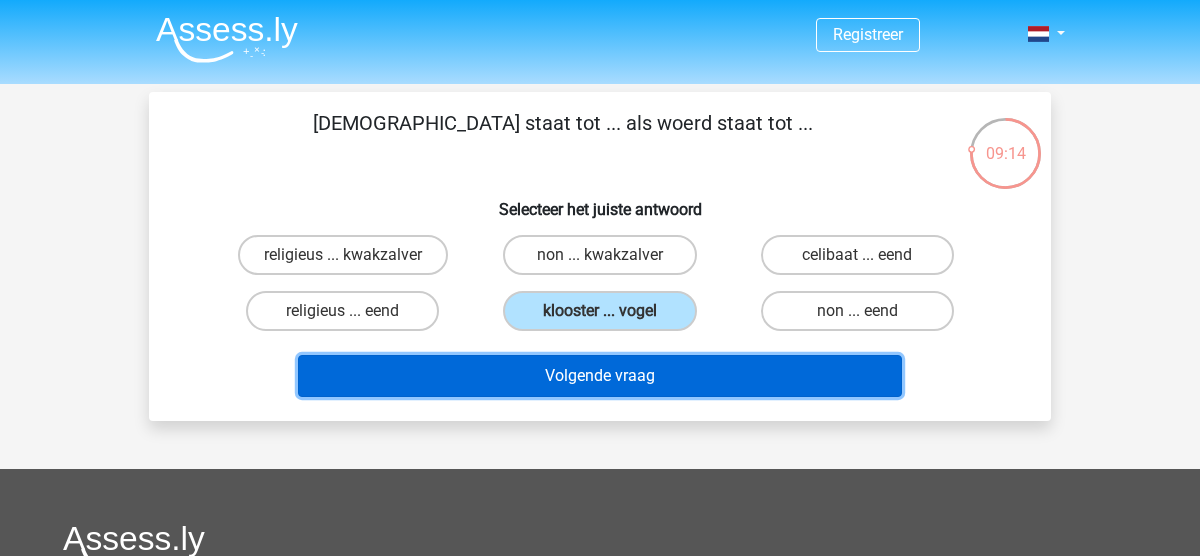 click on "Volgende vraag" at bounding box center (600, 376) 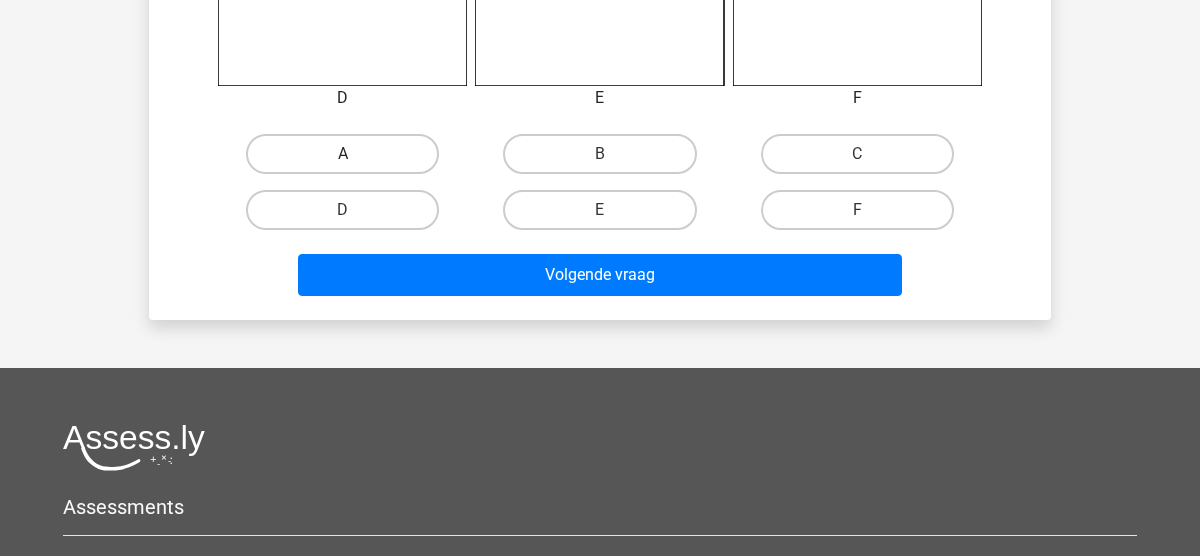 scroll, scrollTop: 1003, scrollLeft: 0, axis: vertical 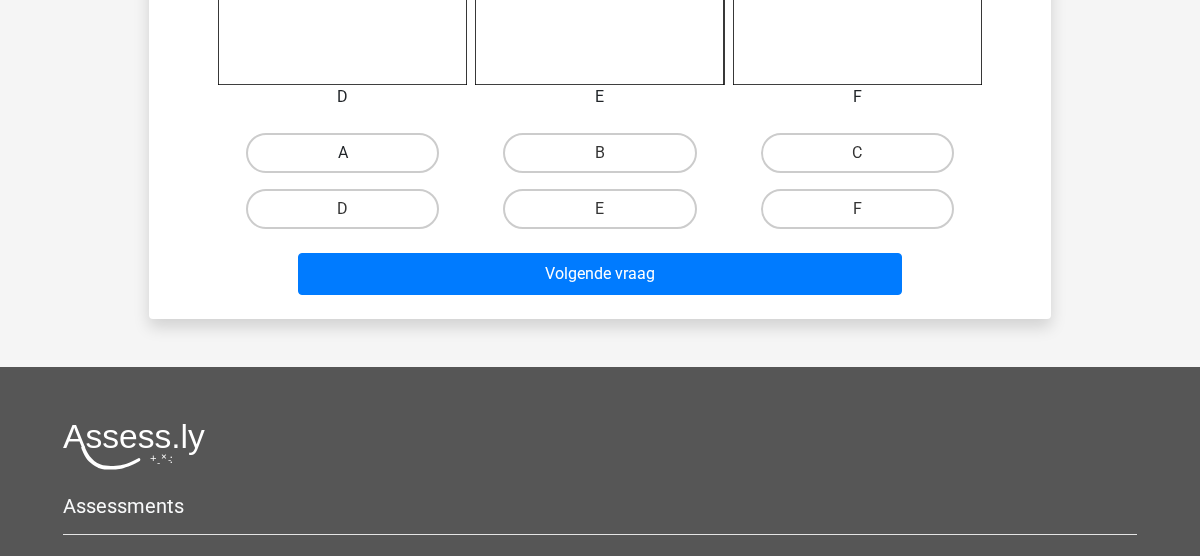 click on "A" at bounding box center (342, 153) 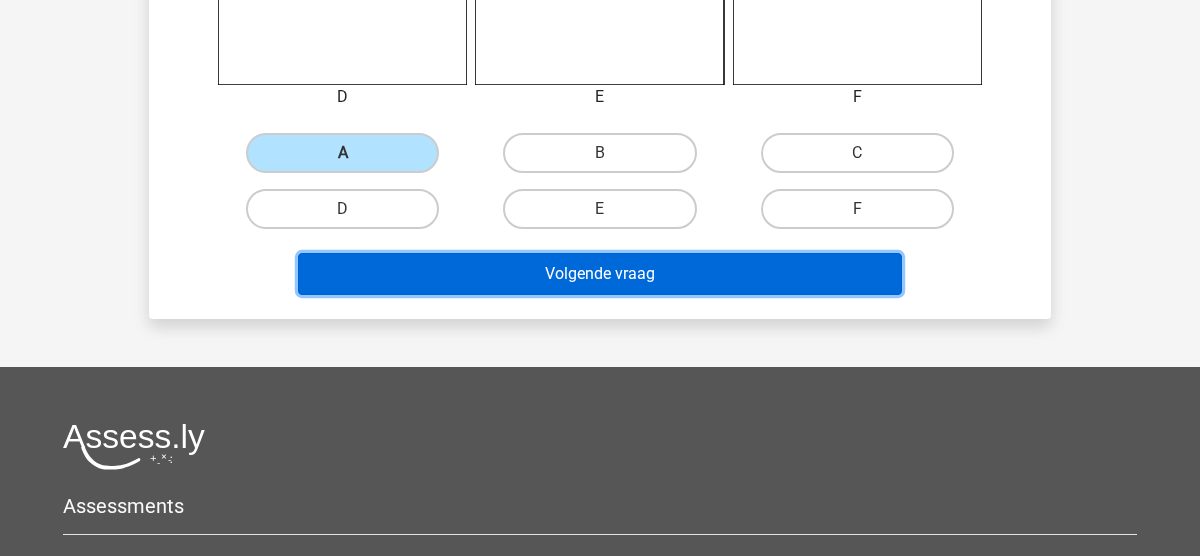 click on "Volgende vraag" at bounding box center [600, 274] 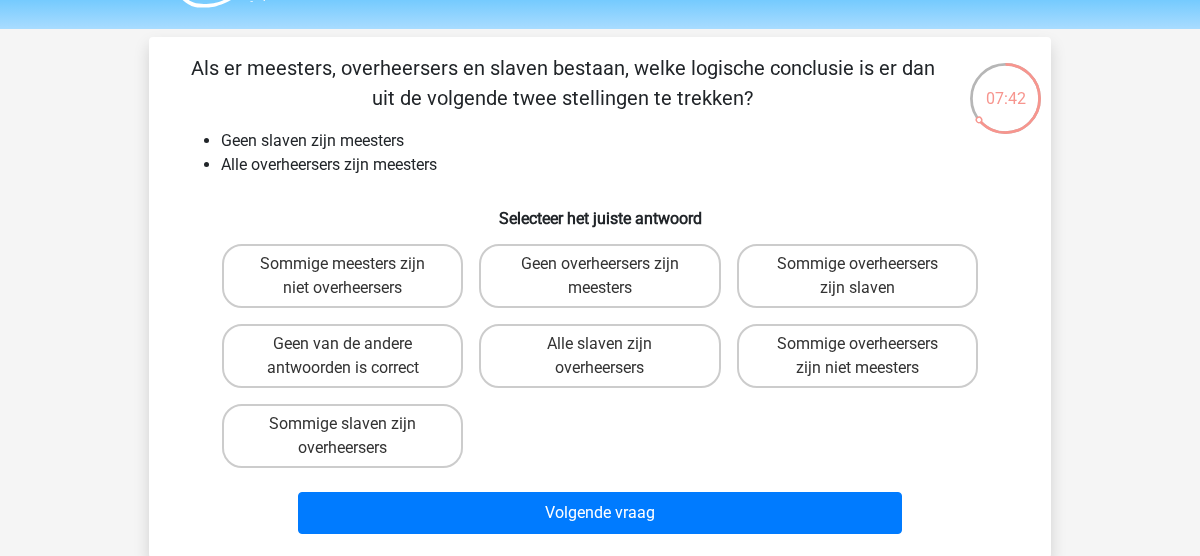 scroll, scrollTop: 52, scrollLeft: 0, axis: vertical 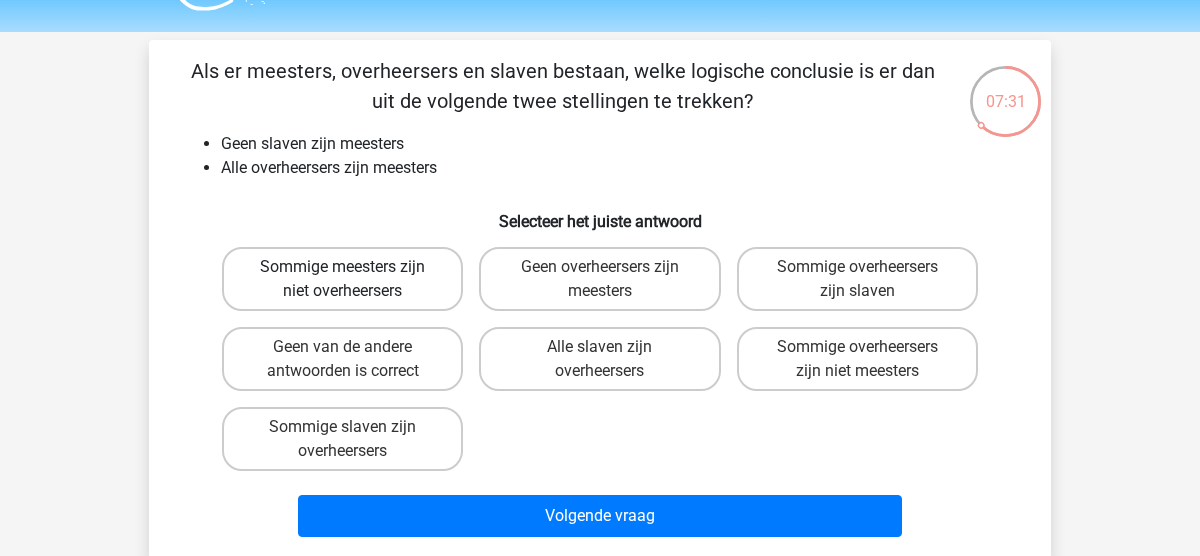 click on "Sommige meesters zijn niet overheersers" at bounding box center (342, 279) 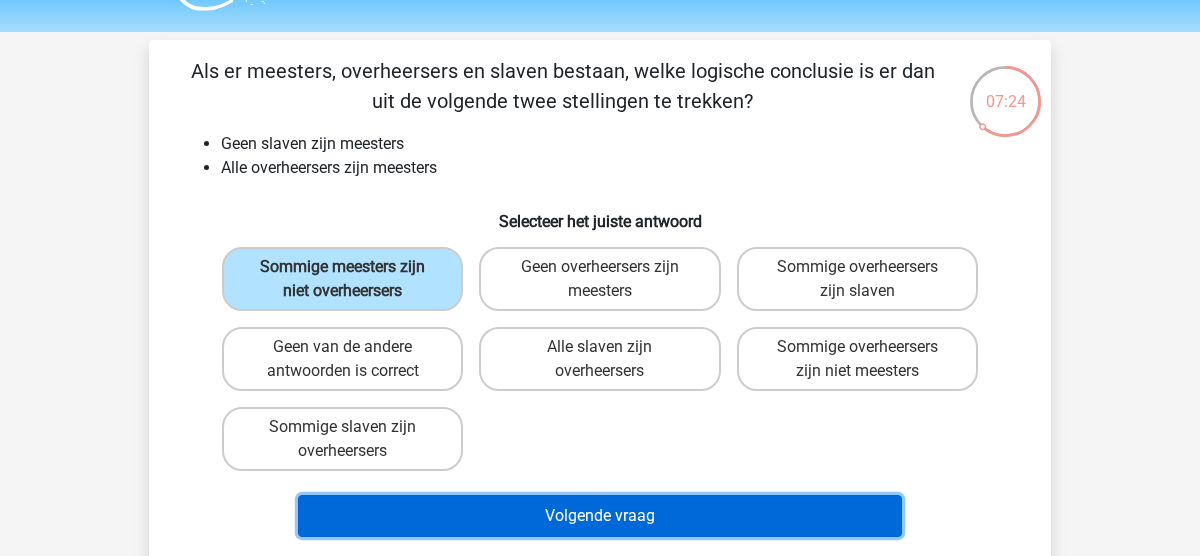 click on "Volgende vraag" at bounding box center (600, 516) 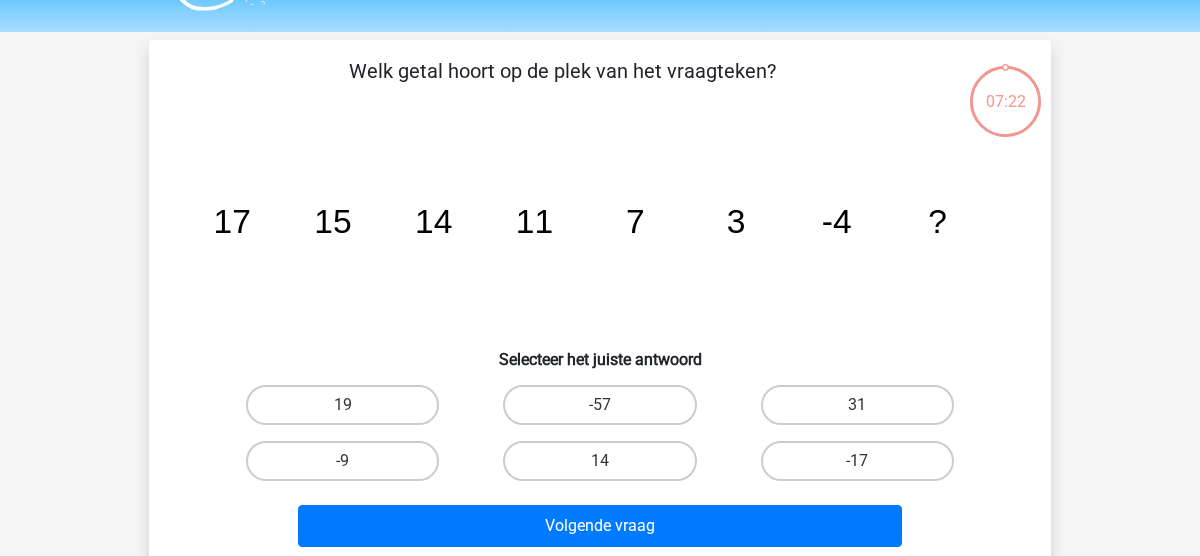 scroll, scrollTop: 92, scrollLeft: 0, axis: vertical 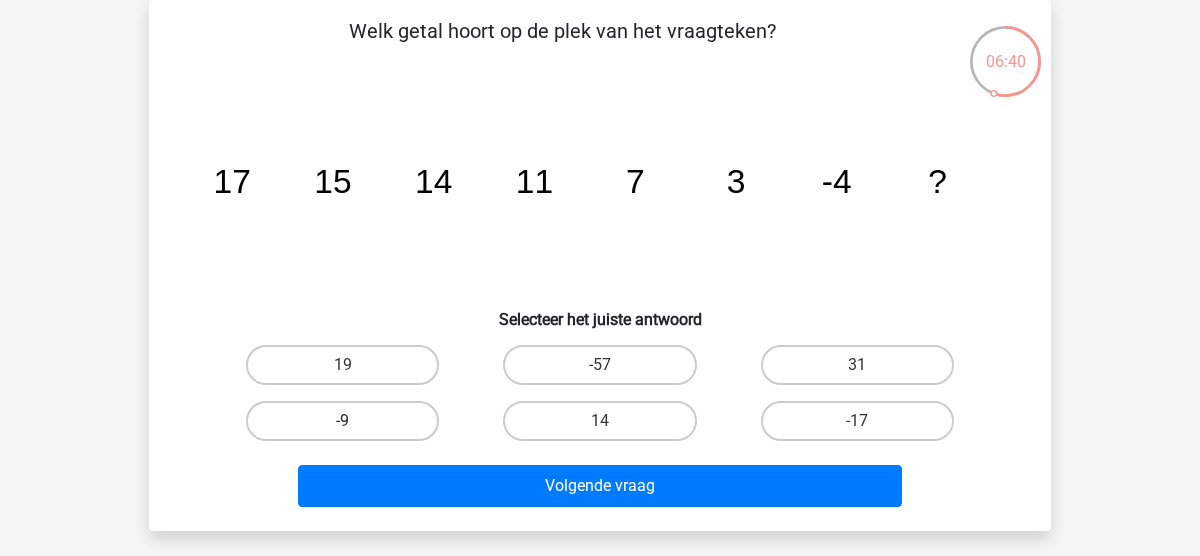 click on "-9" at bounding box center [342, 421] 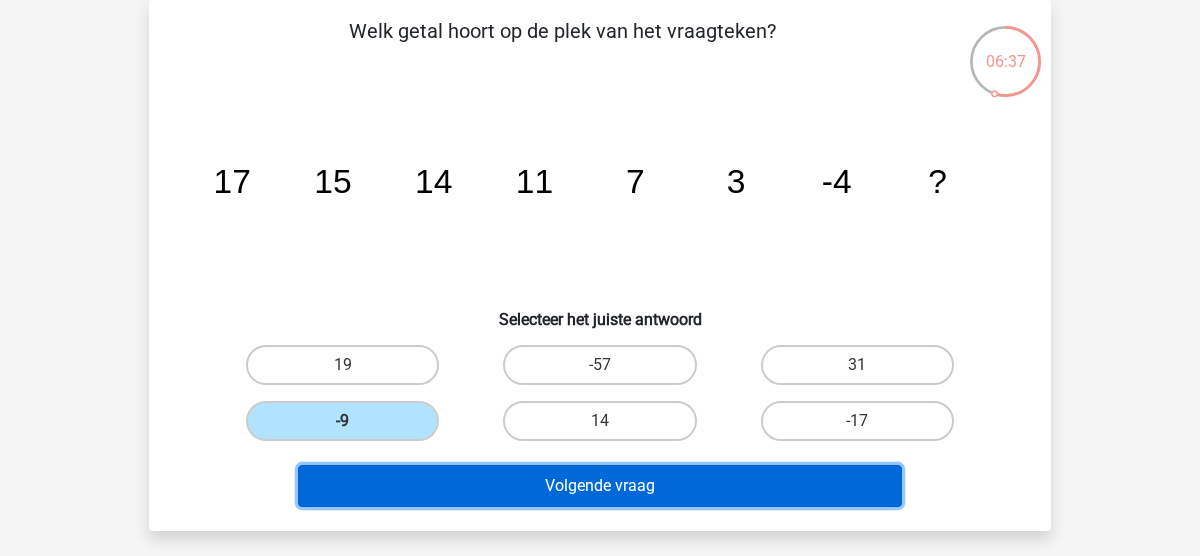 click on "Volgende vraag" at bounding box center (600, 486) 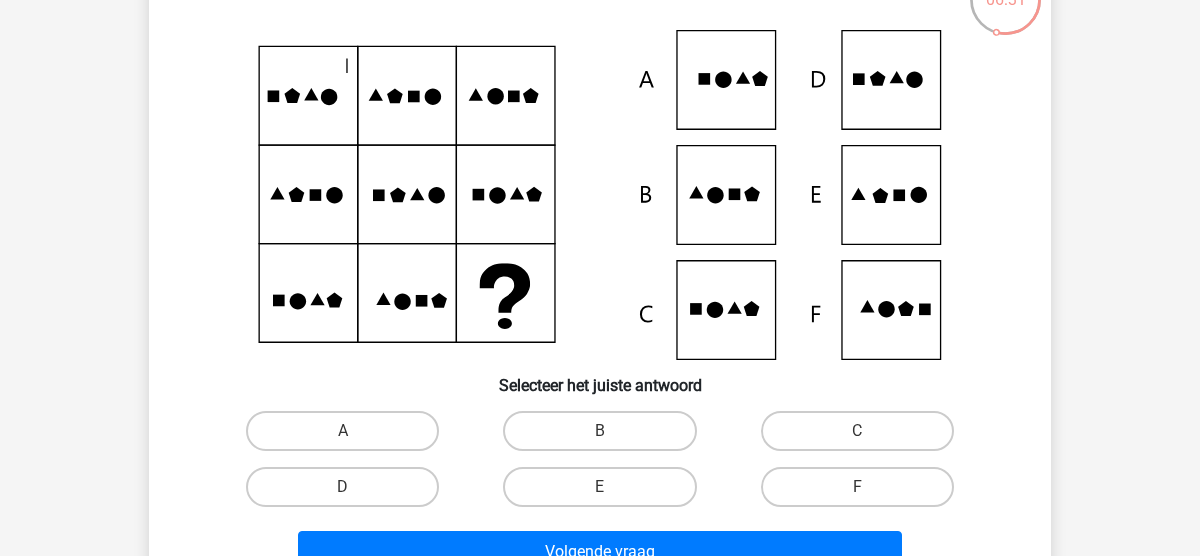scroll, scrollTop: 163, scrollLeft: 0, axis: vertical 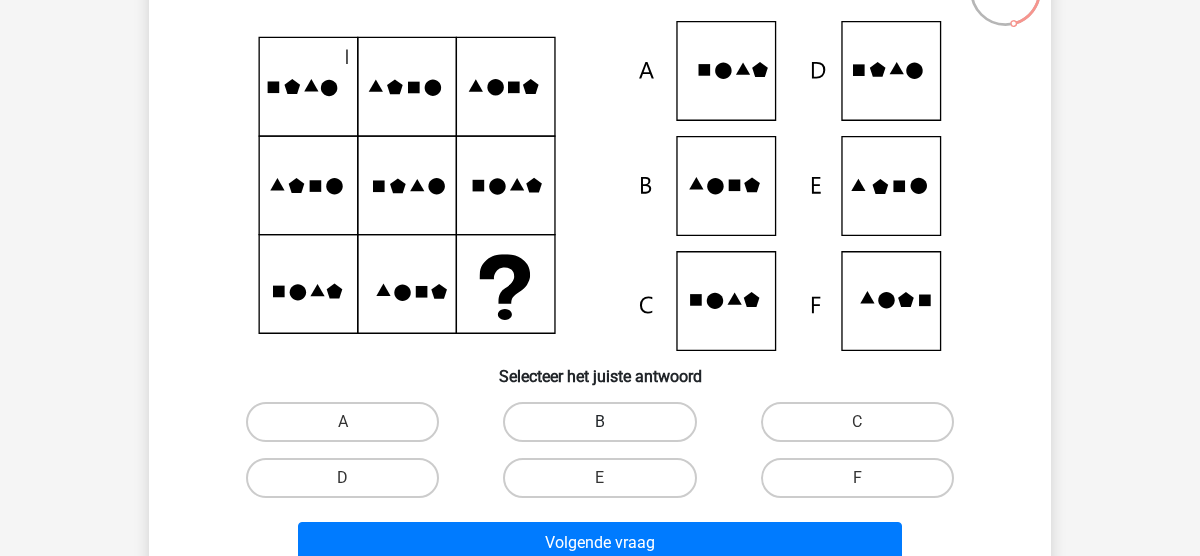 click on "B" at bounding box center (599, 422) 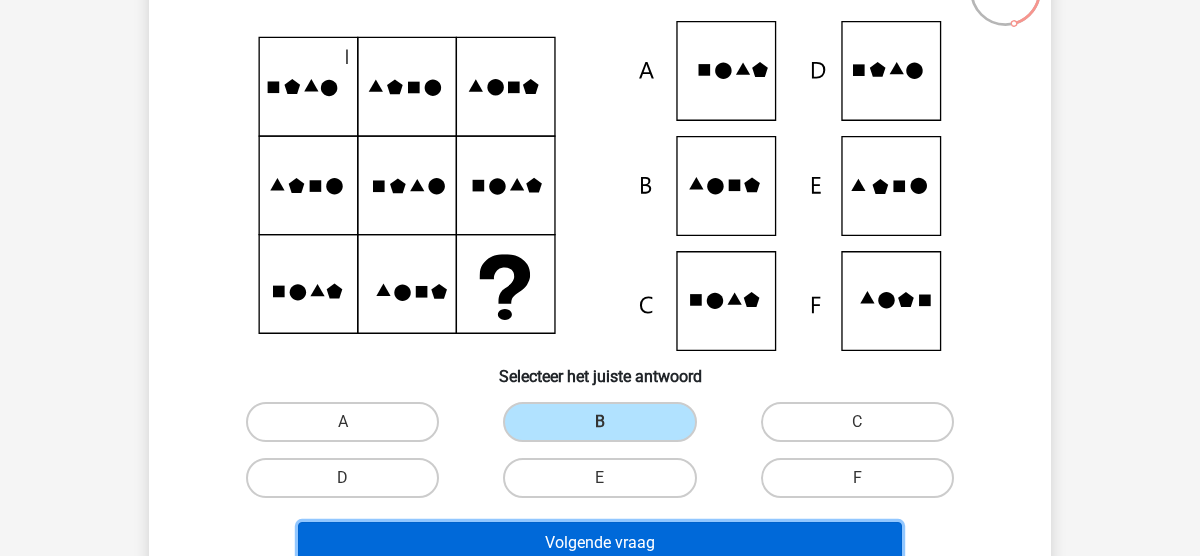 click on "Volgende vraag" at bounding box center [600, 543] 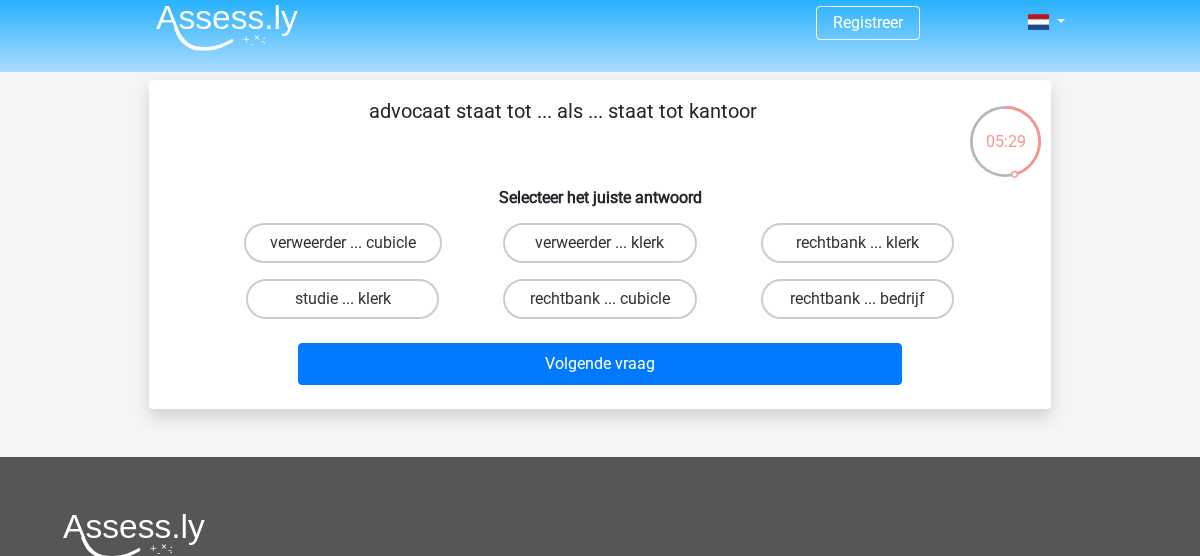 scroll, scrollTop: 0, scrollLeft: 0, axis: both 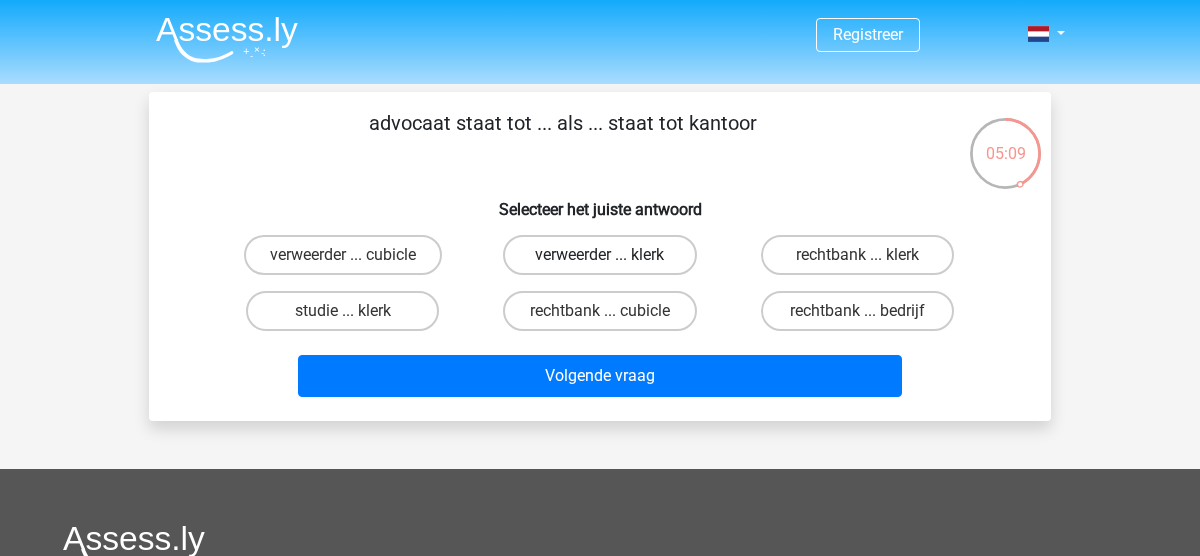click on "verweerder ... klerk" at bounding box center (599, 255) 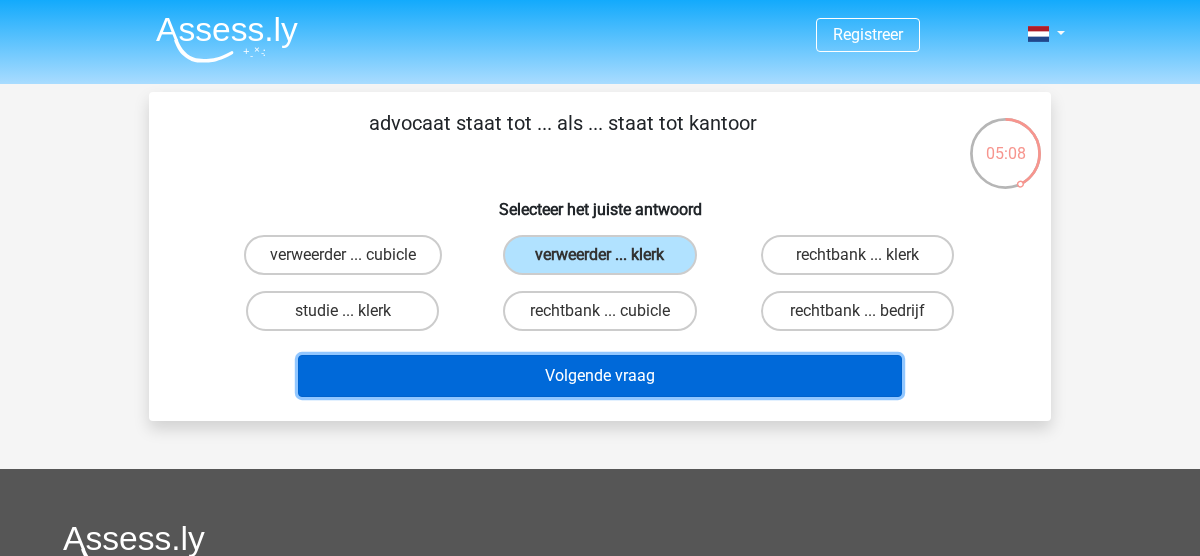 click on "Volgende vraag" at bounding box center [600, 376] 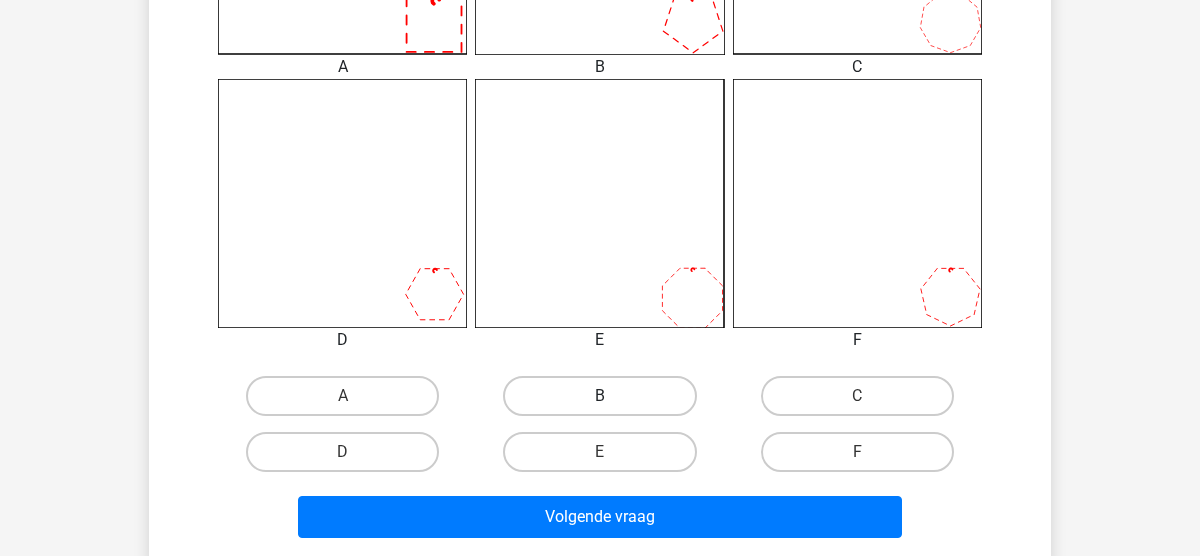 scroll, scrollTop: 766, scrollLeft: 0, axis: vertical 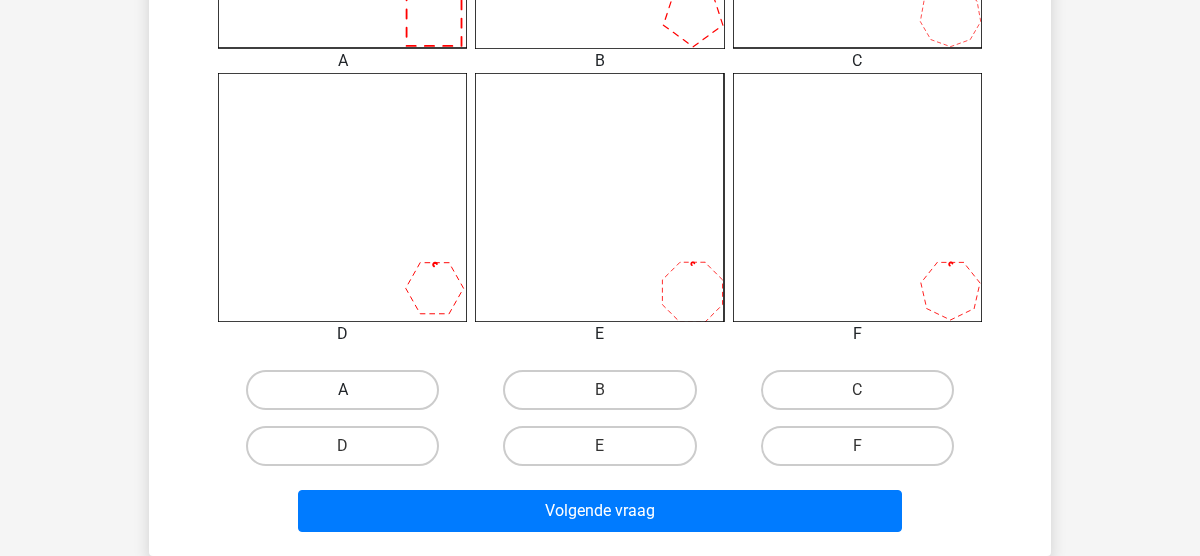 click on "A" at bounding box center (342, 390) 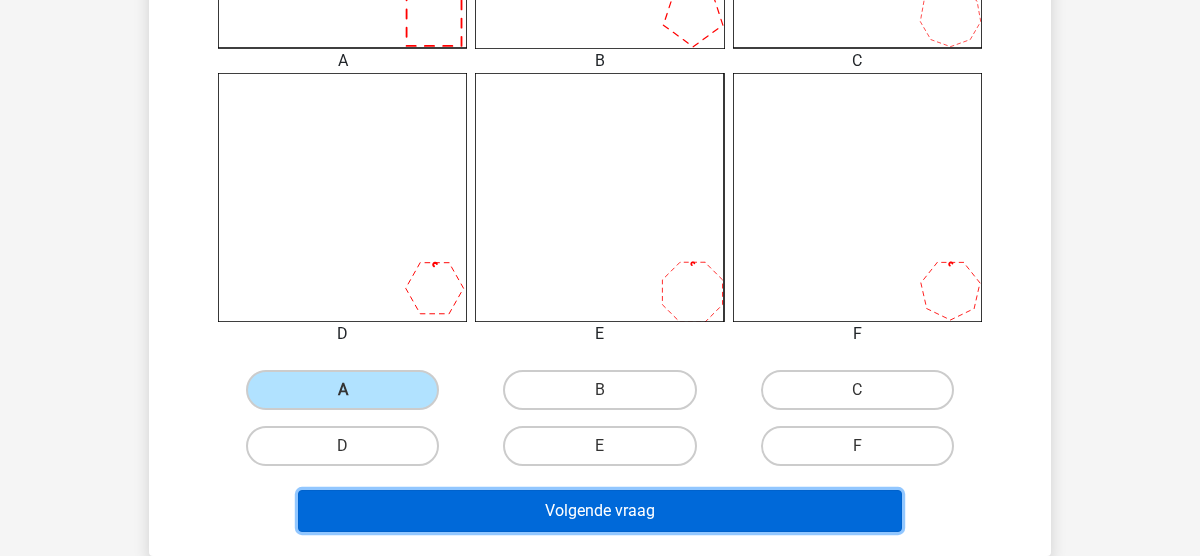 click on "Volgende vraag" at bounding box center (600, 511) 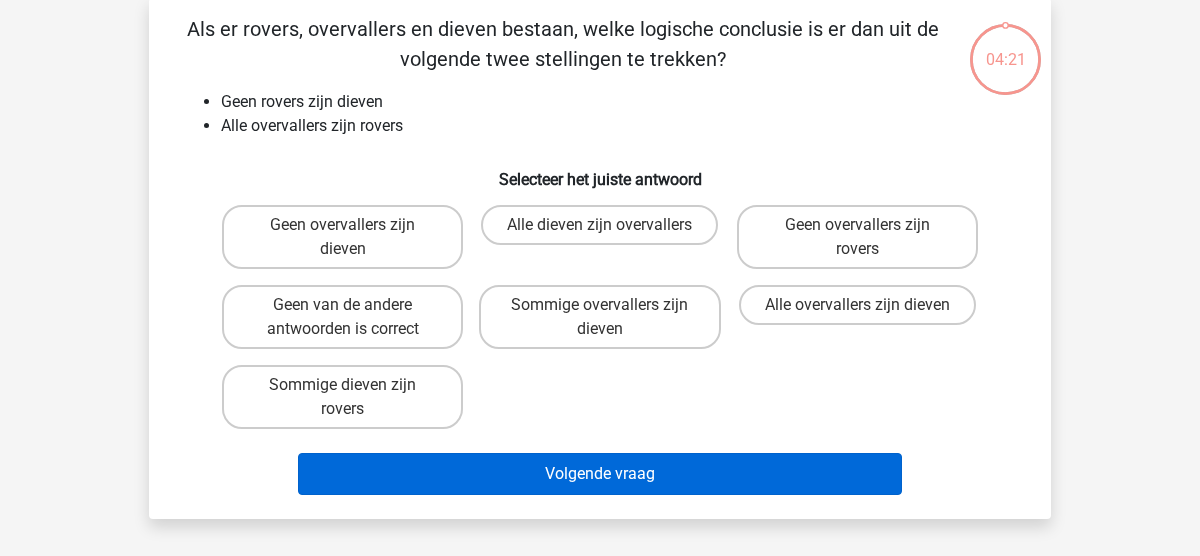 scroll, scrollTop: 92, scrollLeft: 0, axis: vertical 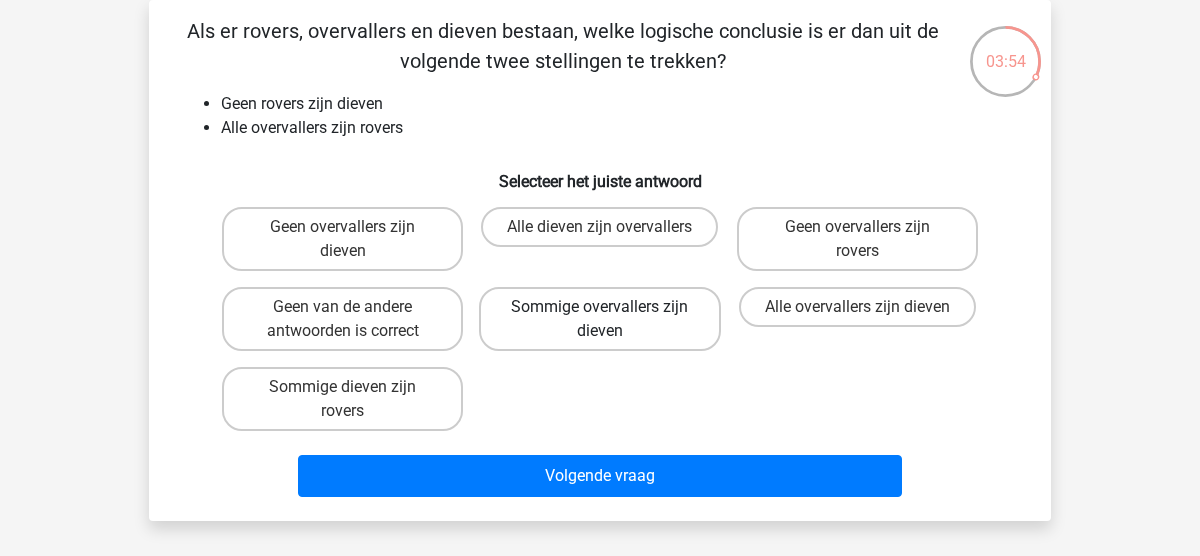 click on "Sommige overvallers zijn dieven" at bounding box center (599, 319) 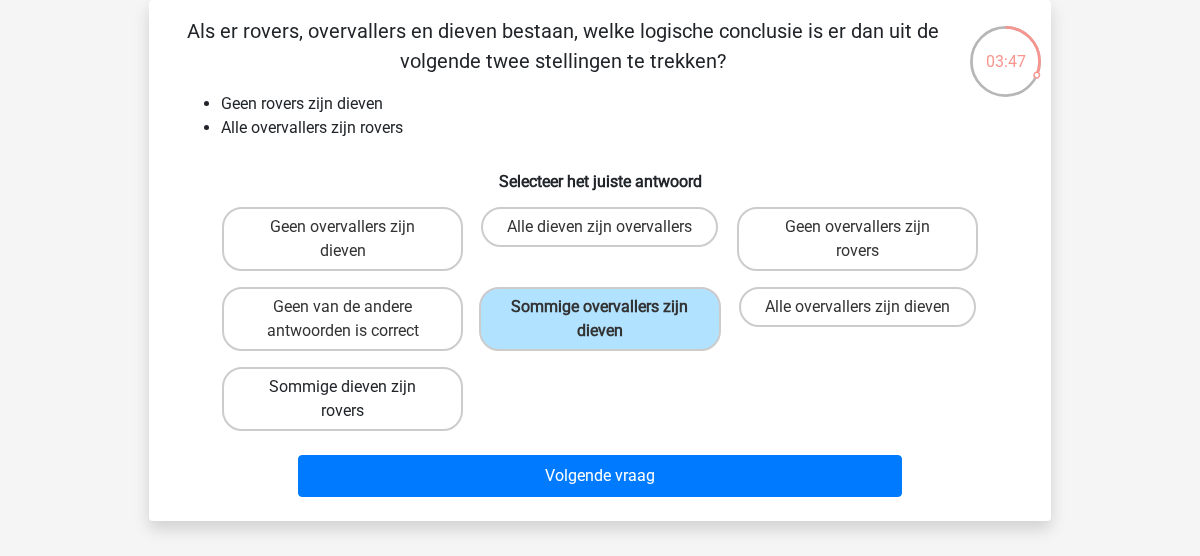 click on "Sommige dieven zijn rovers" at bounding box center [342, 399] 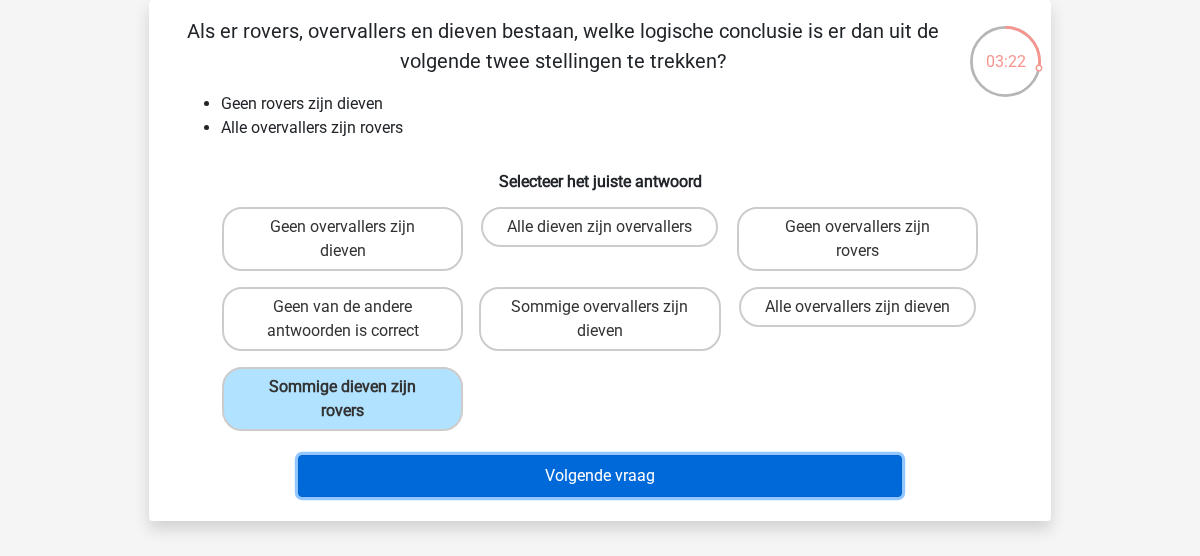 click on "Volgende vraag" at bounding box center [600, 476] 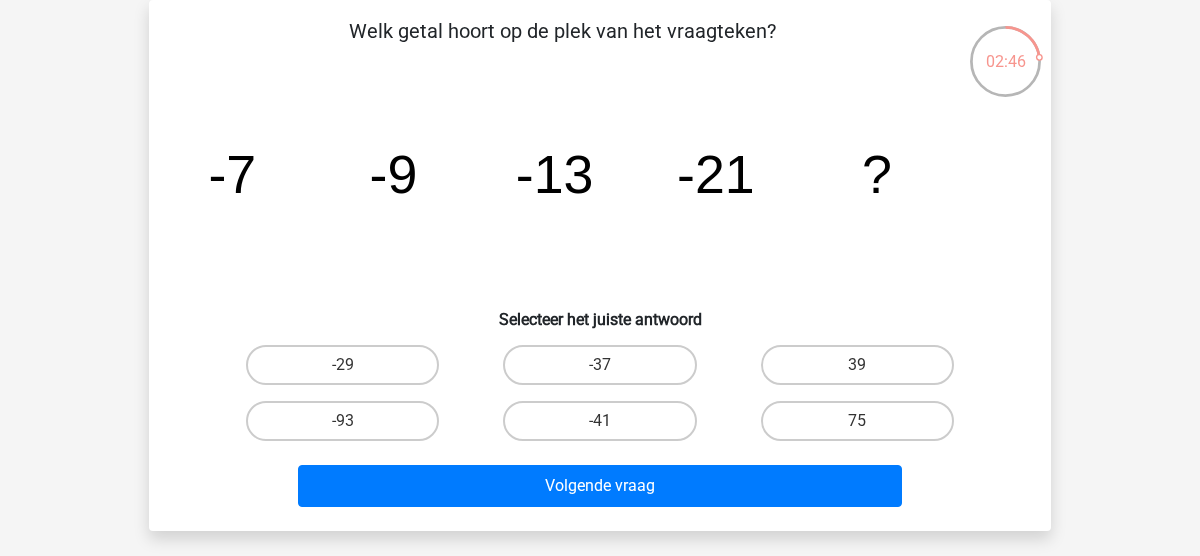 scroll, scrollTop: 96, scrollLeft: 0, axis: vertical 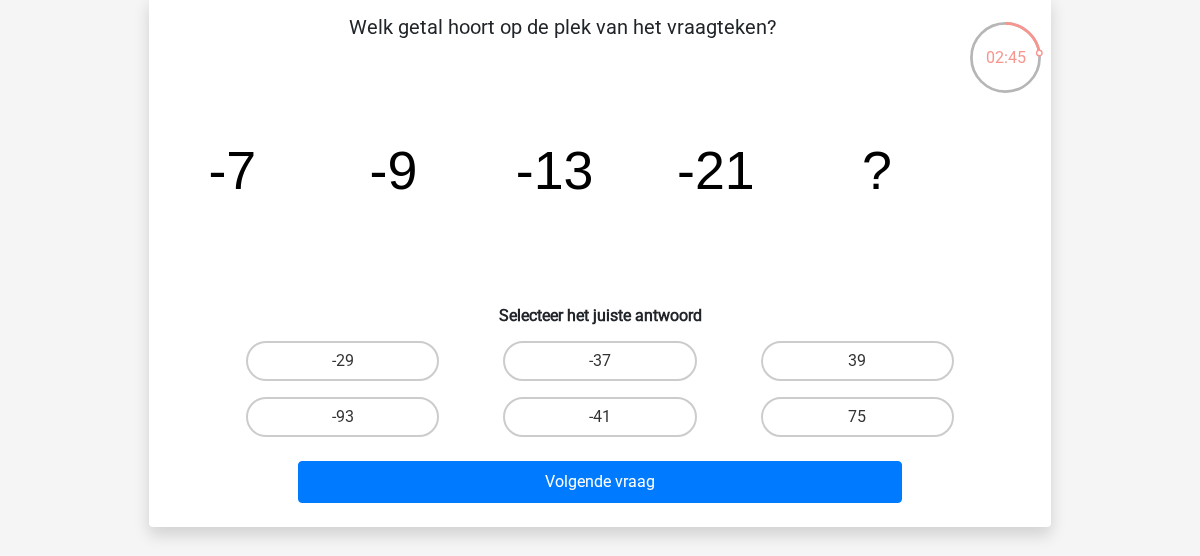 click on "-37" at bounding box center [606, 367] 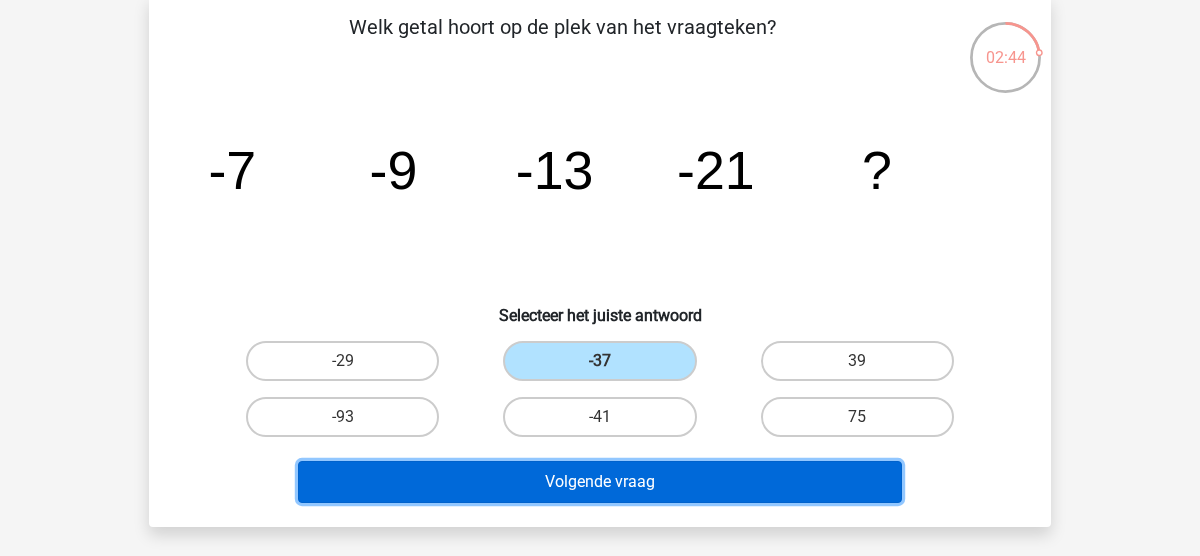 click on "Volgende vraag" at bounding box center (600, 482) 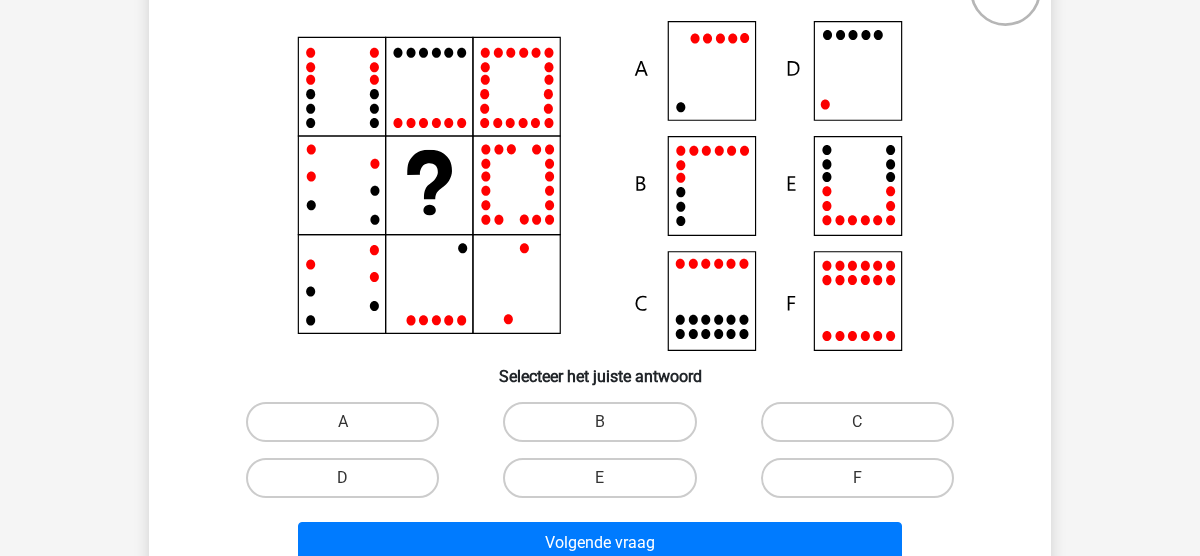 scroll, scrollTop: 169, scrollLeft: 0, axis: vertical 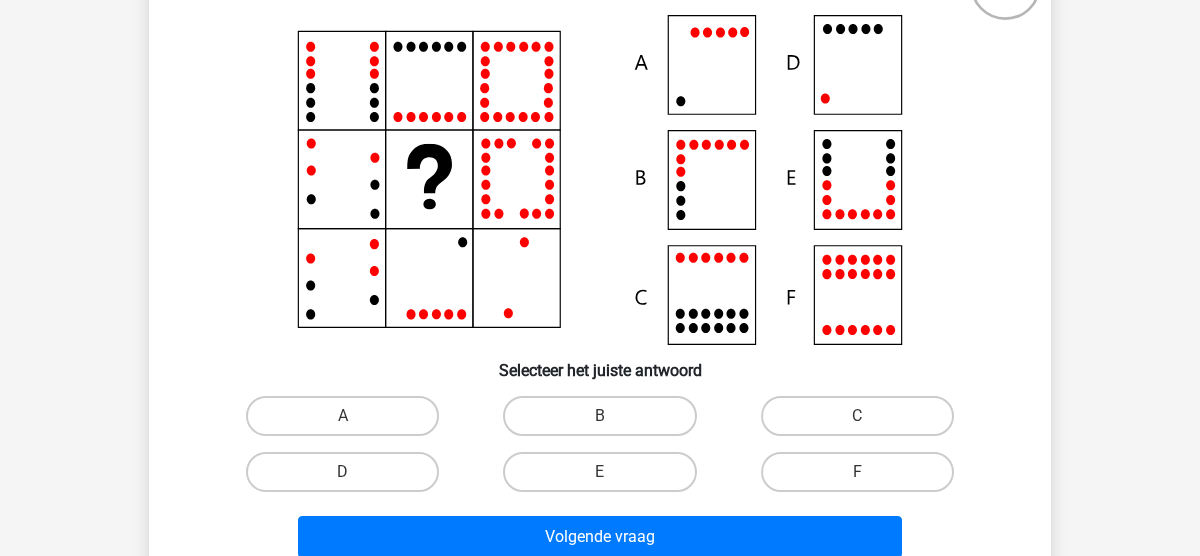 click 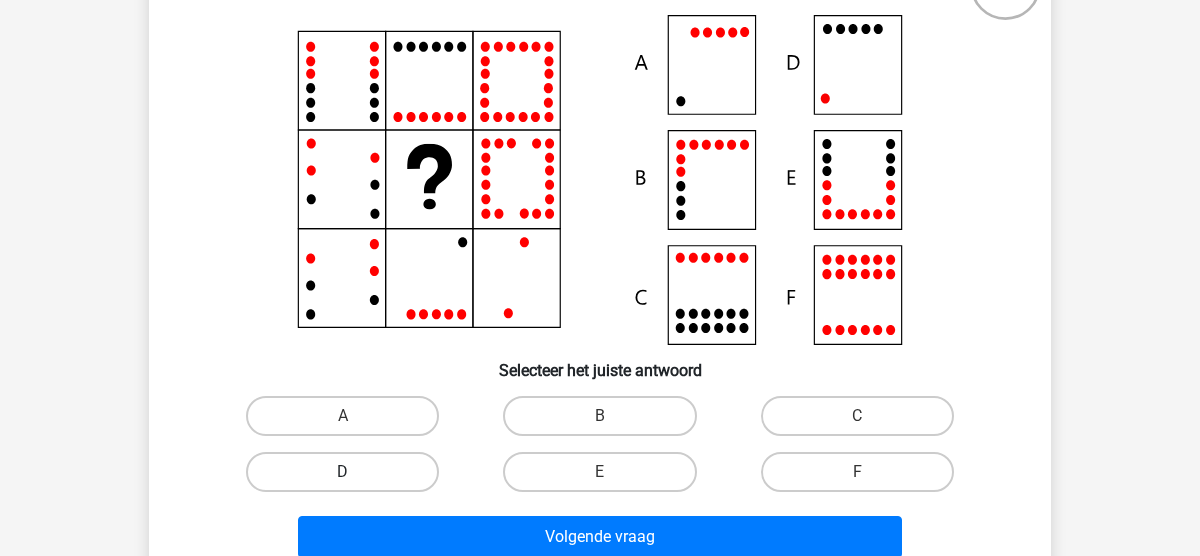 click on "D" at bounding box center (342, 472) 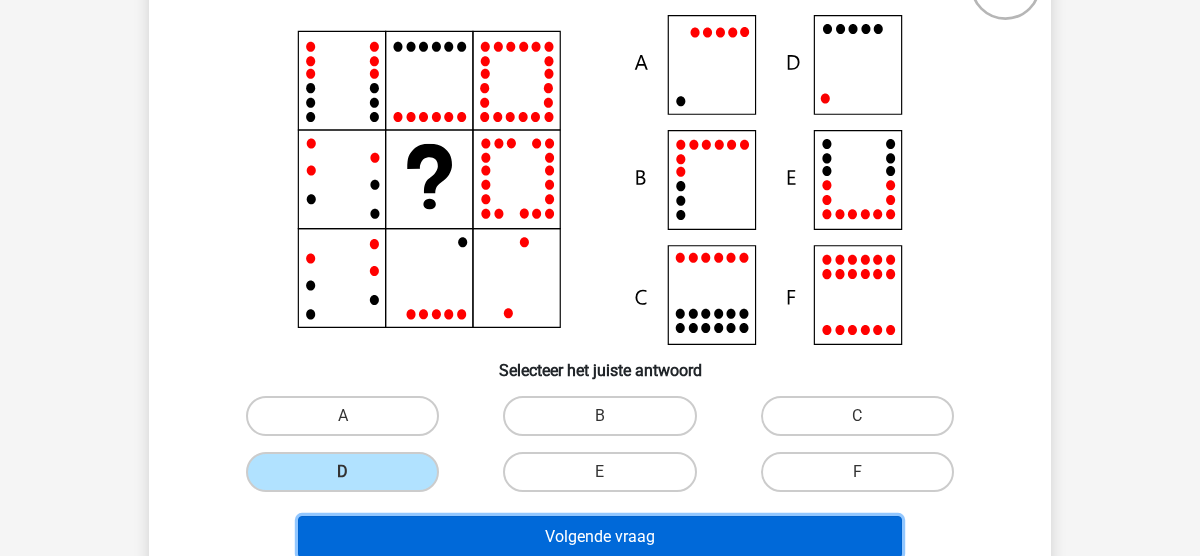 click on "Volgende vraag" at bounding box center (600, 537) 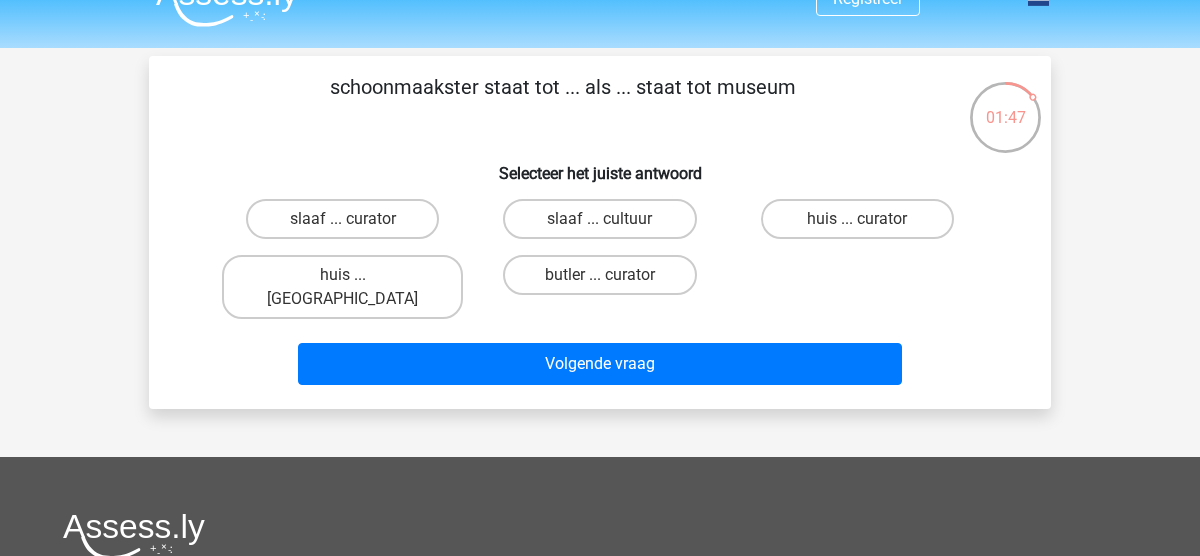 scroll, scrollTop: 46, scrollLeft: 0, axis: vertical 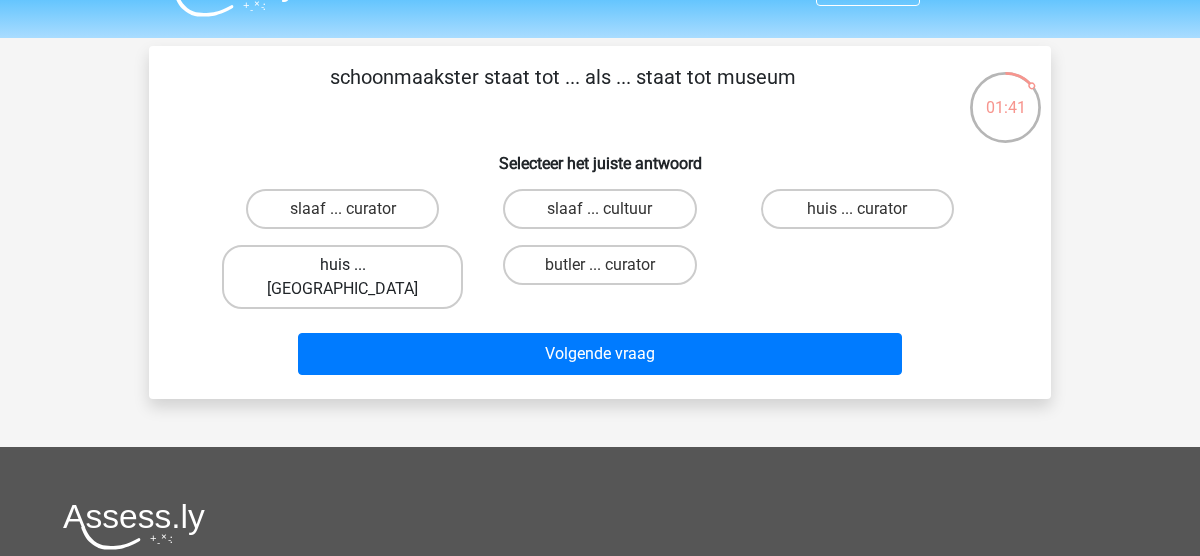click on "huis ... louvre" at bounding box center [342, 277] 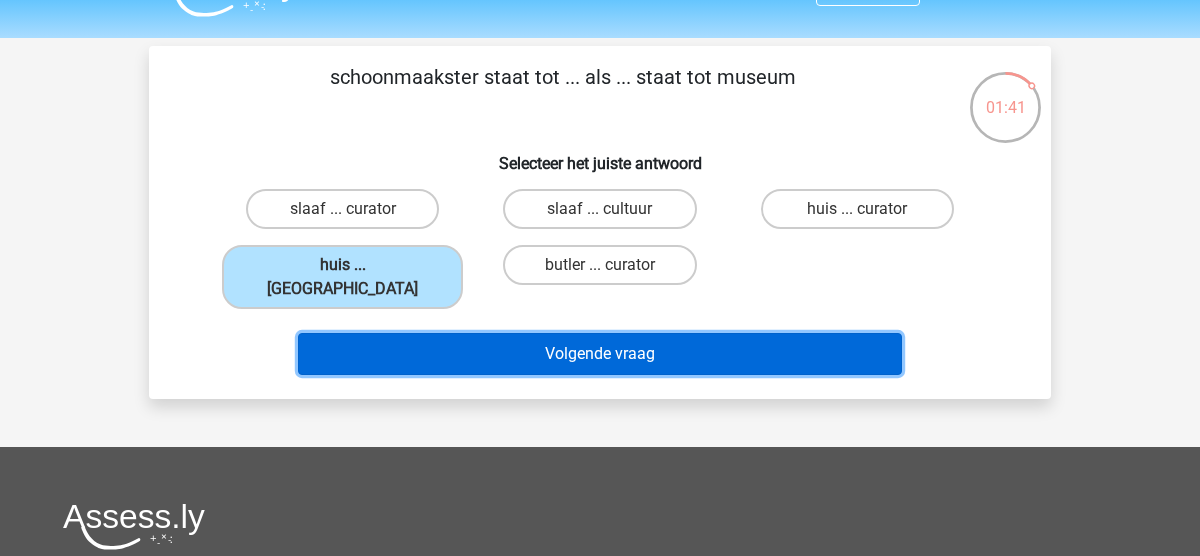 click on "Volgende vraag" at bounding box center (600, 354) 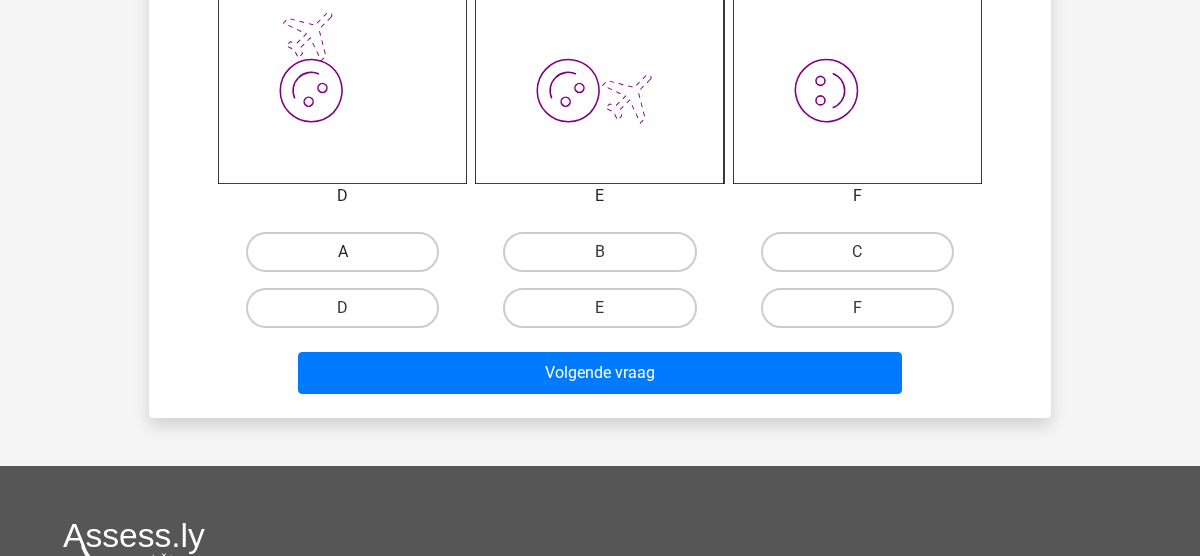 scroll, scrollTop: 909, scrollLeft: 0, axis: vertical 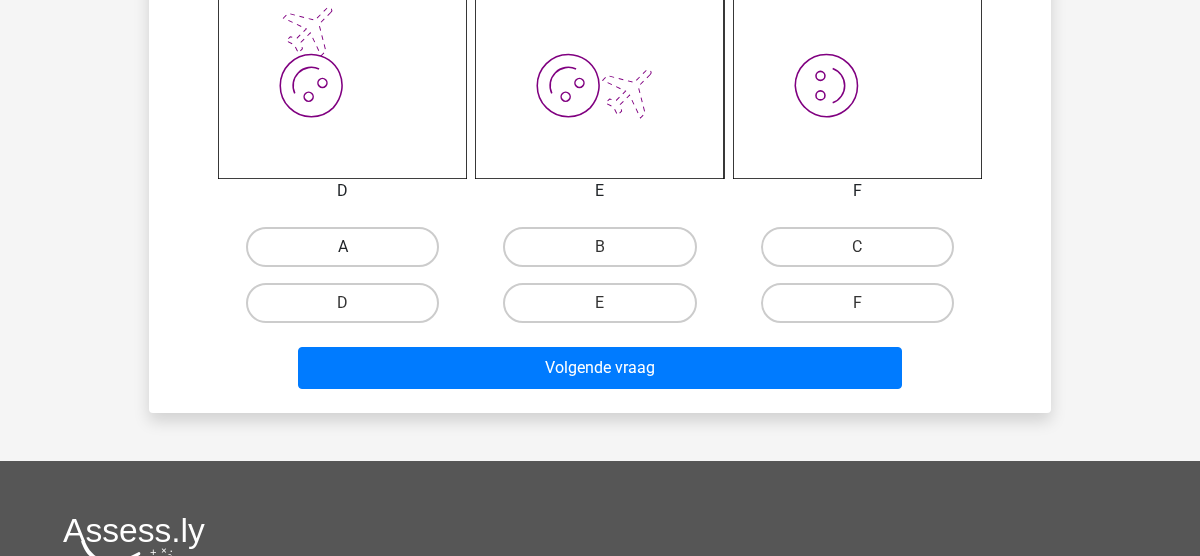 click on "A" at bounding box center (342, 247) 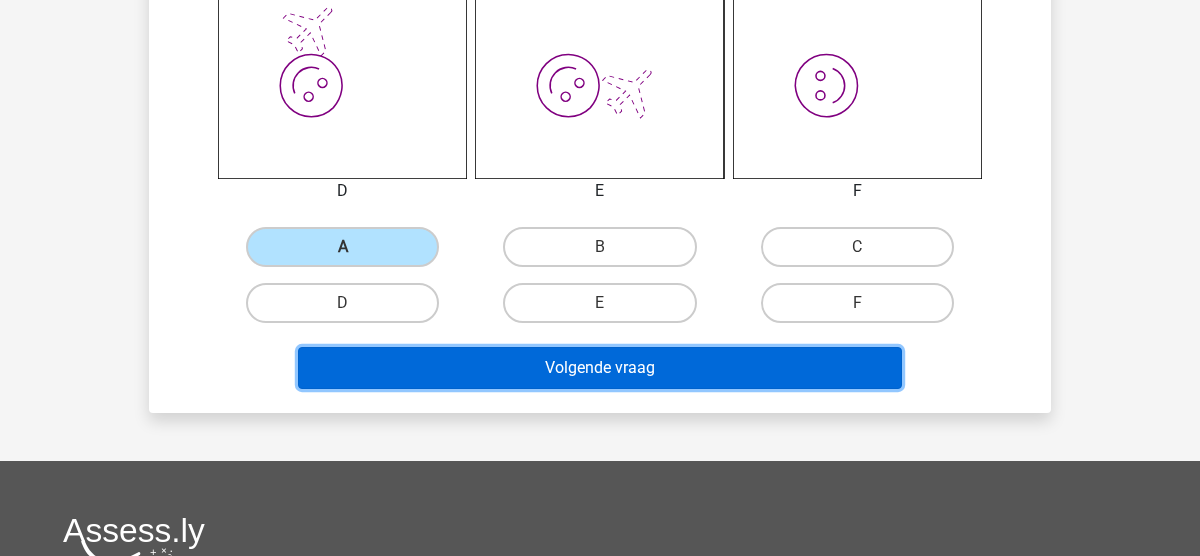 drag, startPoint x: 582, startPoint y: 369, endPoint x: 599, endPoint y: 368, distance: 17.029387 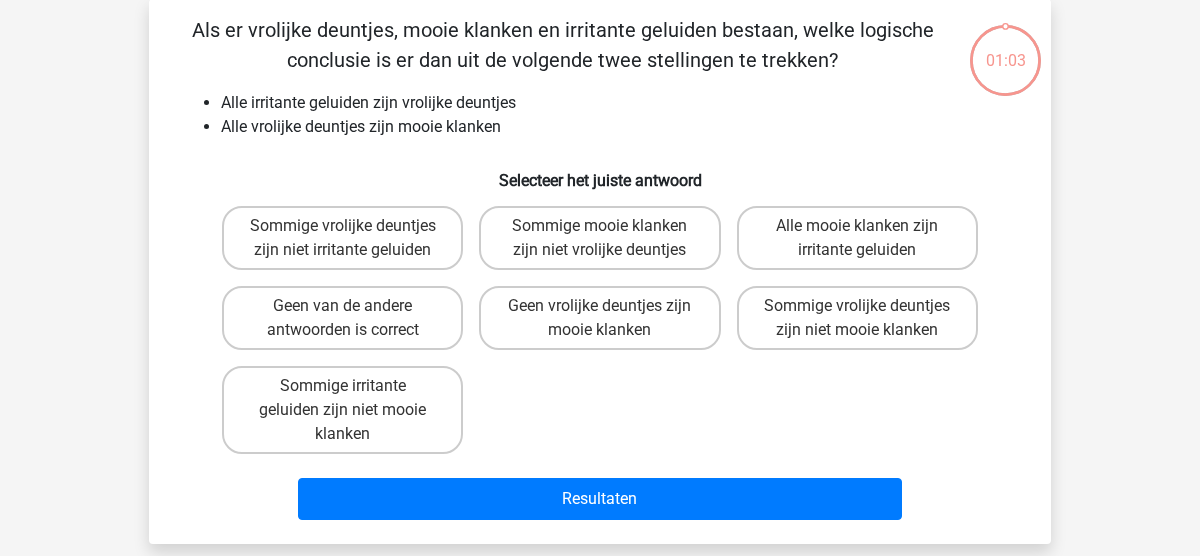 scroll, scrollTop: 92, scrollLeft: 0, axis: vertical 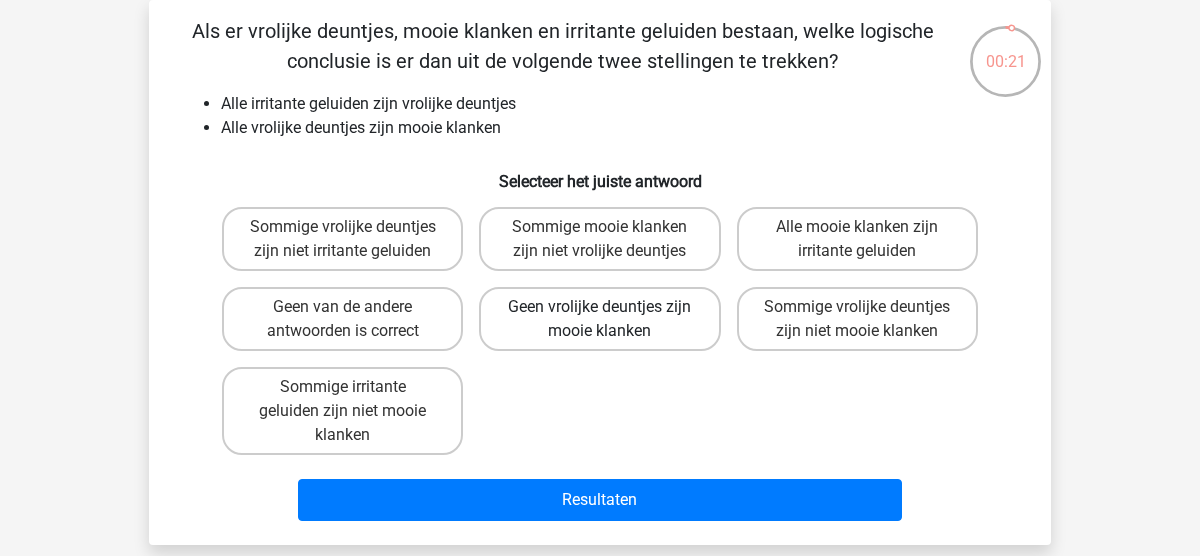 drag, startPoint x: 596, startPoint y: 326, endPoint x: 592, endPoint y: 336, distance: 10.770329 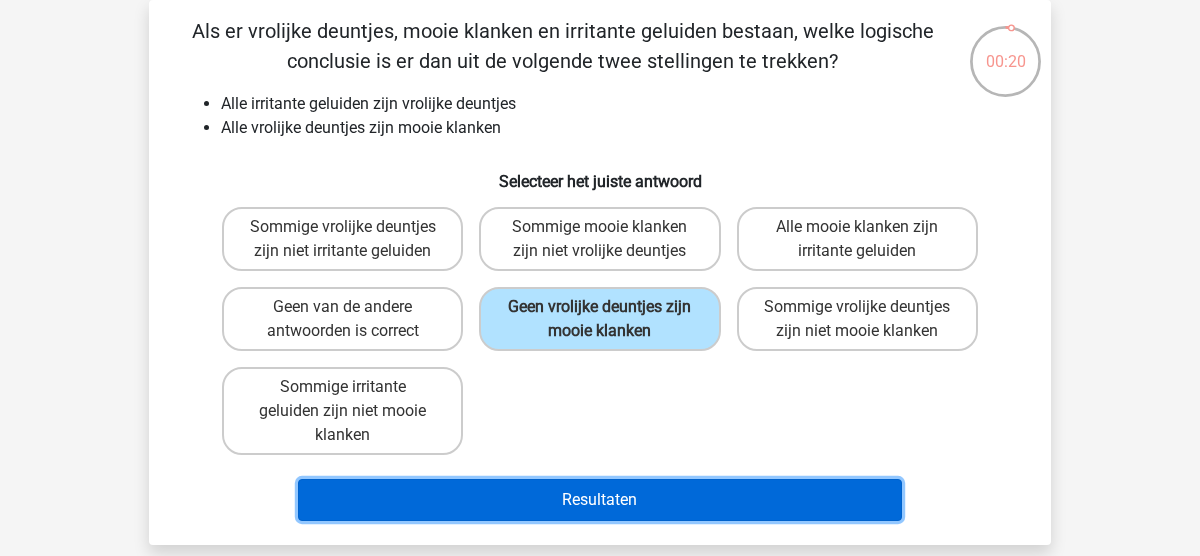 drag, startPoint x: 615, startPoint y: 492, endPoint x: 641, endPoint y: 463, distance: 38.948685 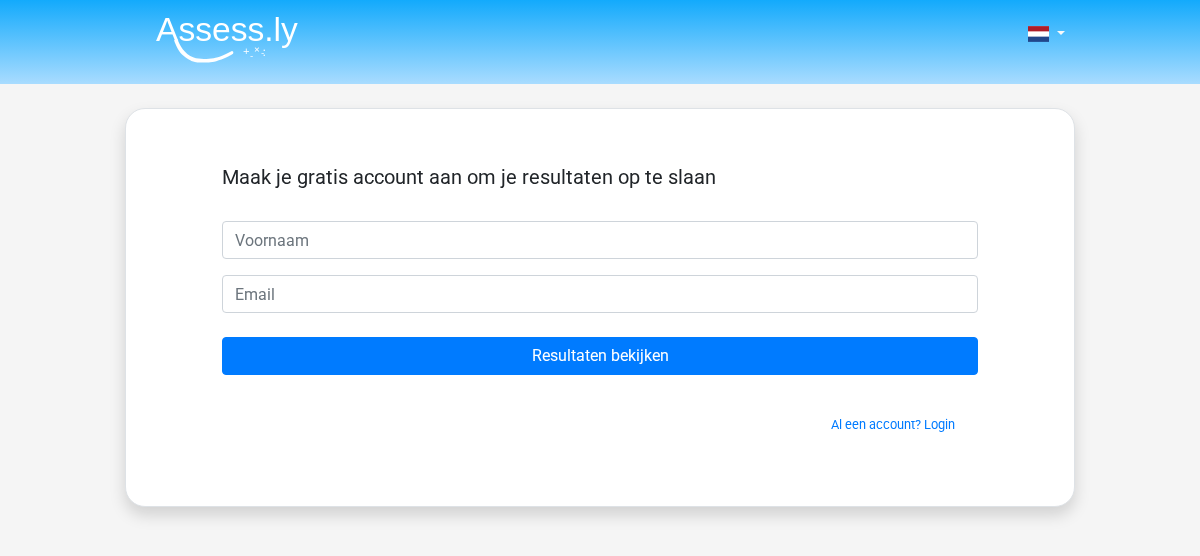 scroll, scrollTop: 0, scrollLeft: 0, axis: both 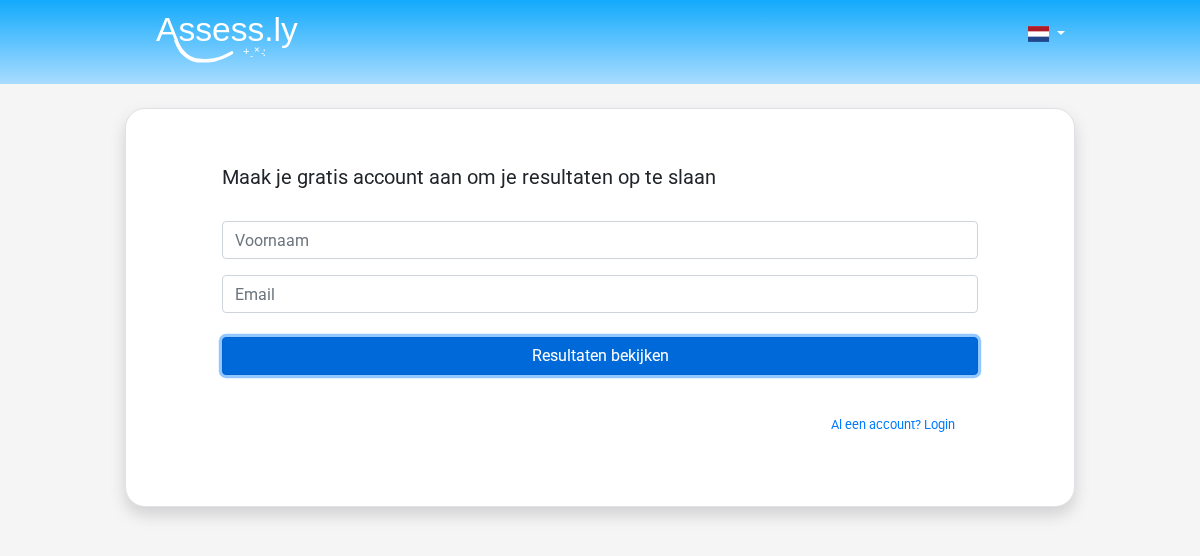 click on "Resultaten bekijken" at bounding box center [600, 356] 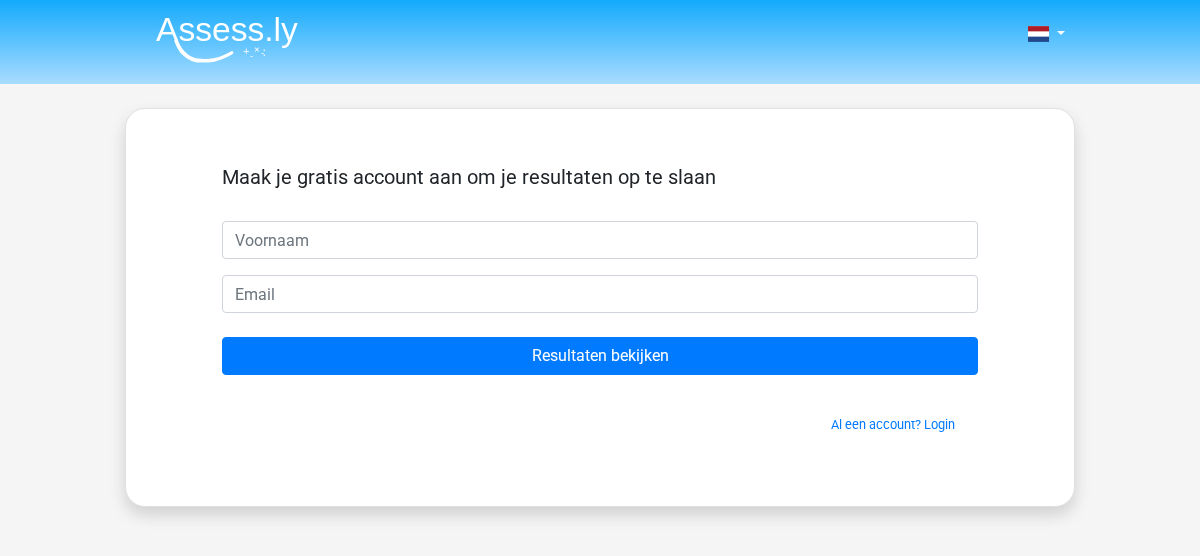 drag, startPoint x: 586, startPoint y: 400, endPoint x: 567, endPoint y: 386, distance: 23.600847 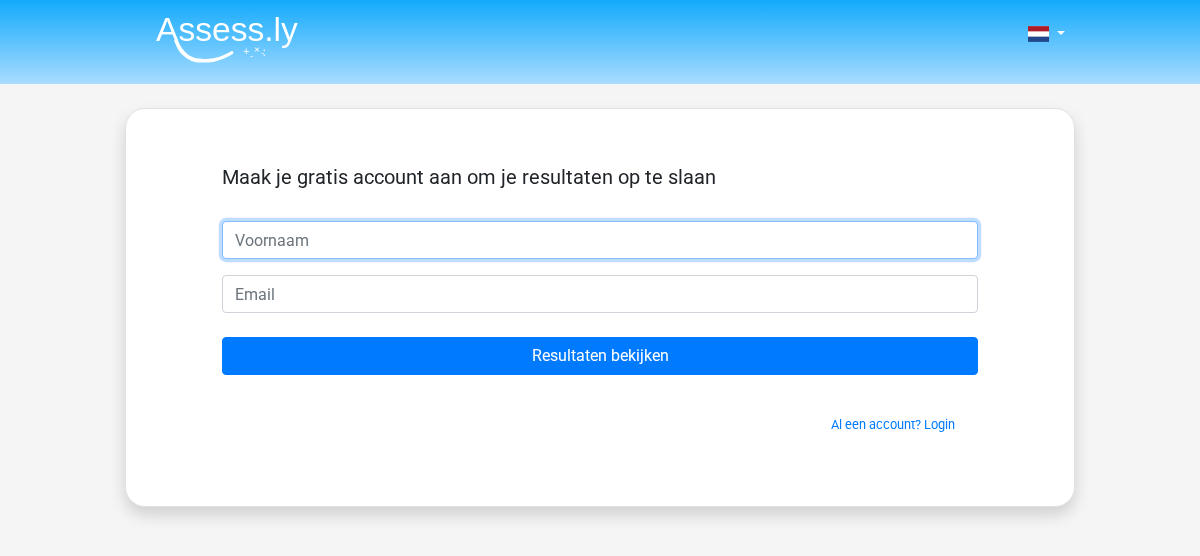click at bounding box center (600, 240) 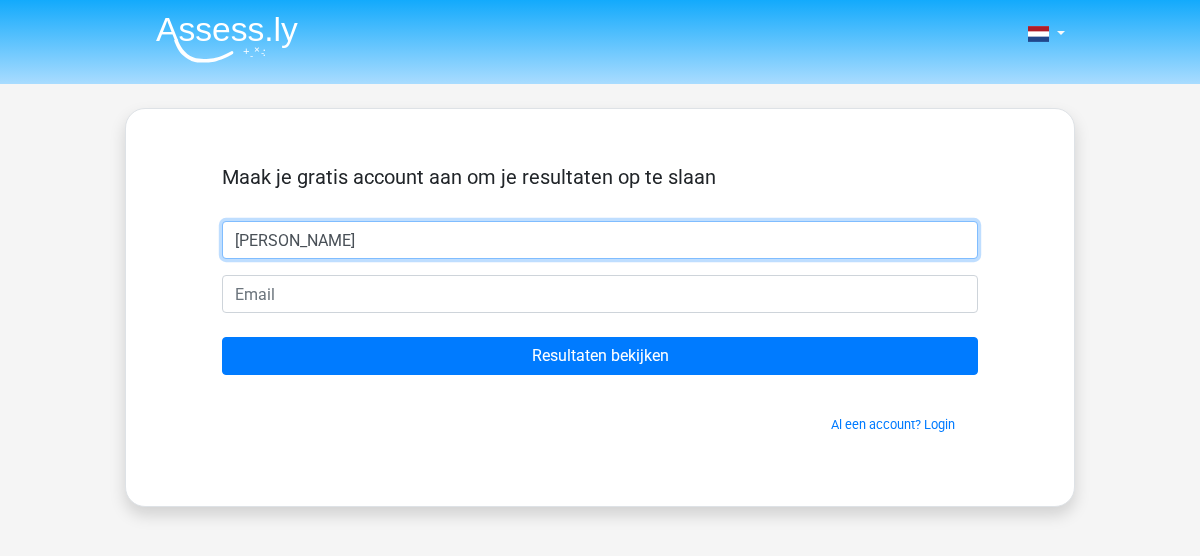 type on "christa" 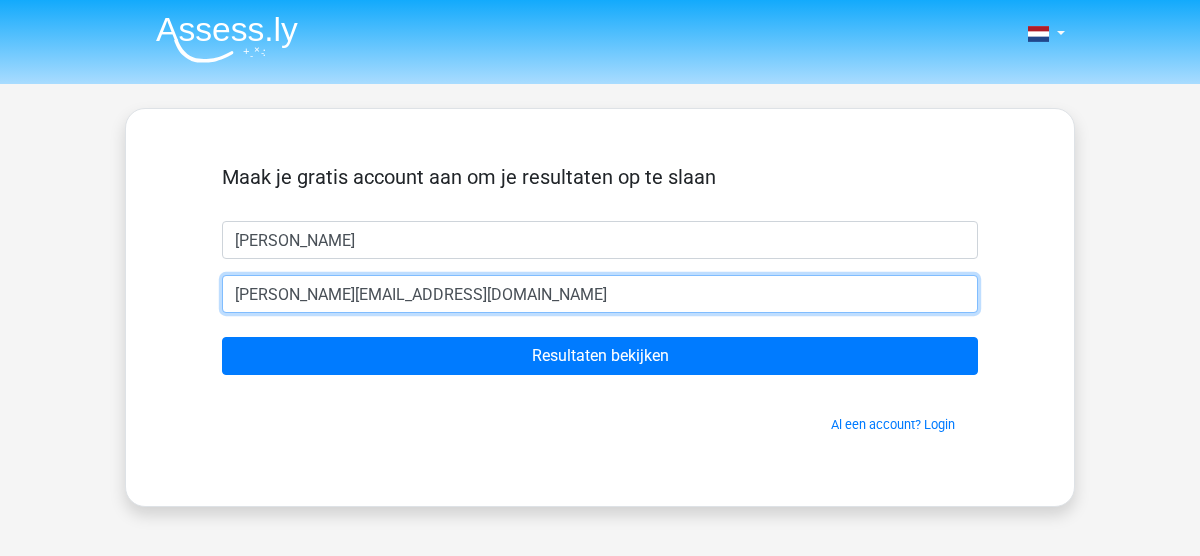 type on "c.teusink@hotmail.com" 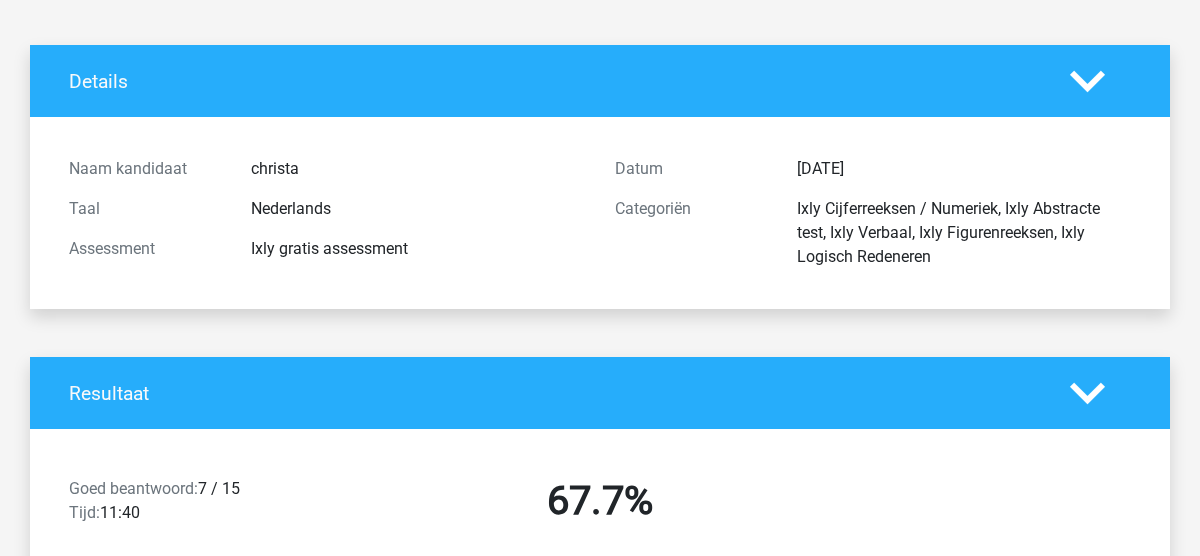 scroll, scrollTop: 0, scrollLeft: 0, axis: both 